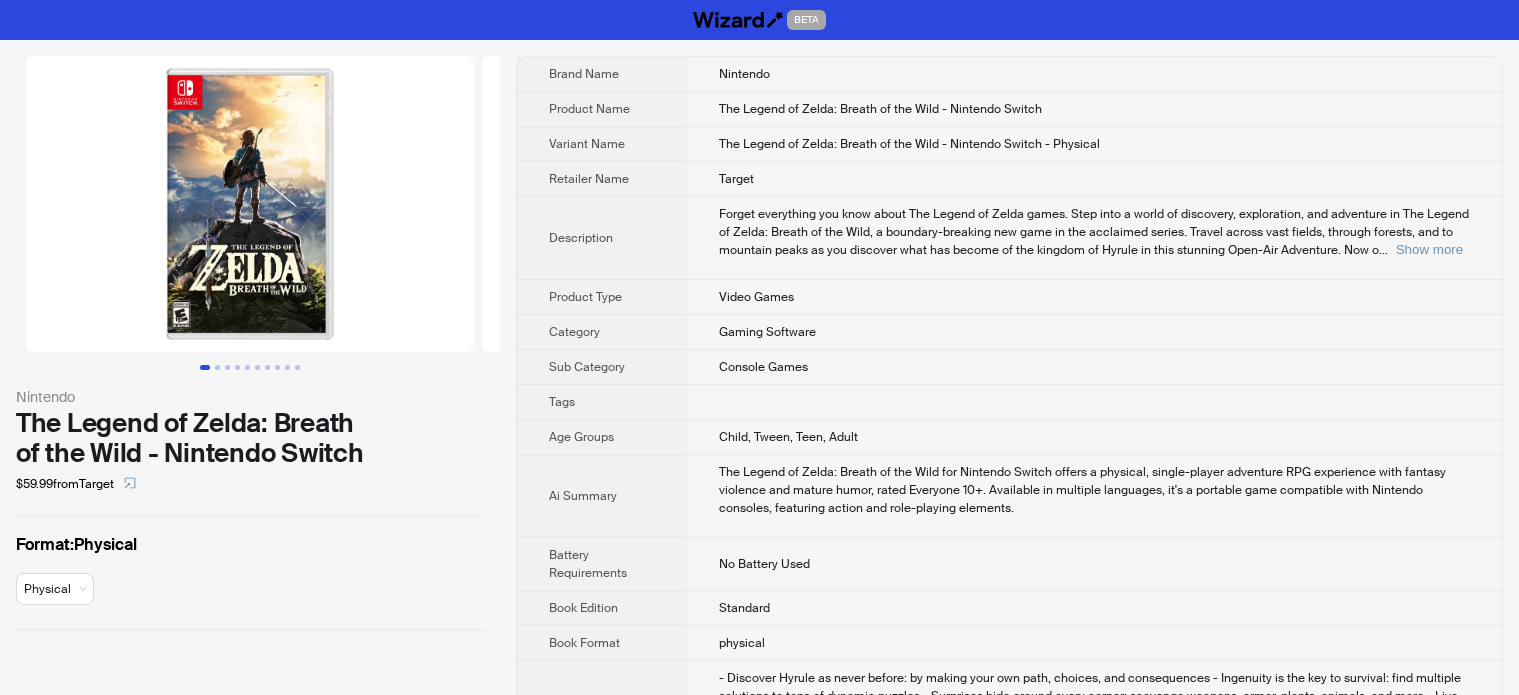 scroll, scrollTop: 0, scrollLeft: 0, axis: both 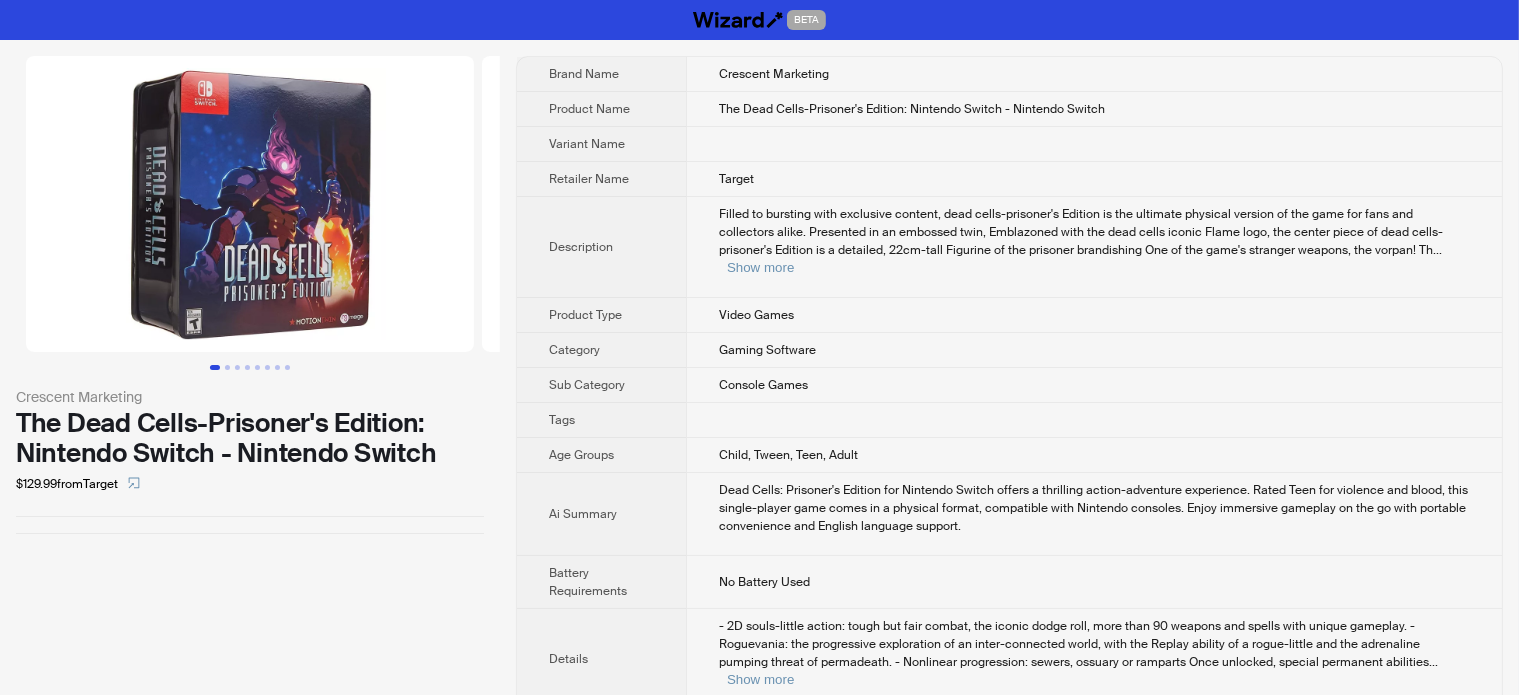 click on "Filled to bursting with exclusive content, dead cells-prisoner's Edition is the ultimate physical version of the game for fans and collectors alike. Presented in an embossed twin, Emblazoned with the dead cells iconic Flame logo, the center piece of dead cells-prisoner's Edition is a detailed, 22cm-tall Figurine of the prisoner brandishing One of the game's stranger weapons, the vorpan! Th ... Show more" at bounding box center (1094, 241) 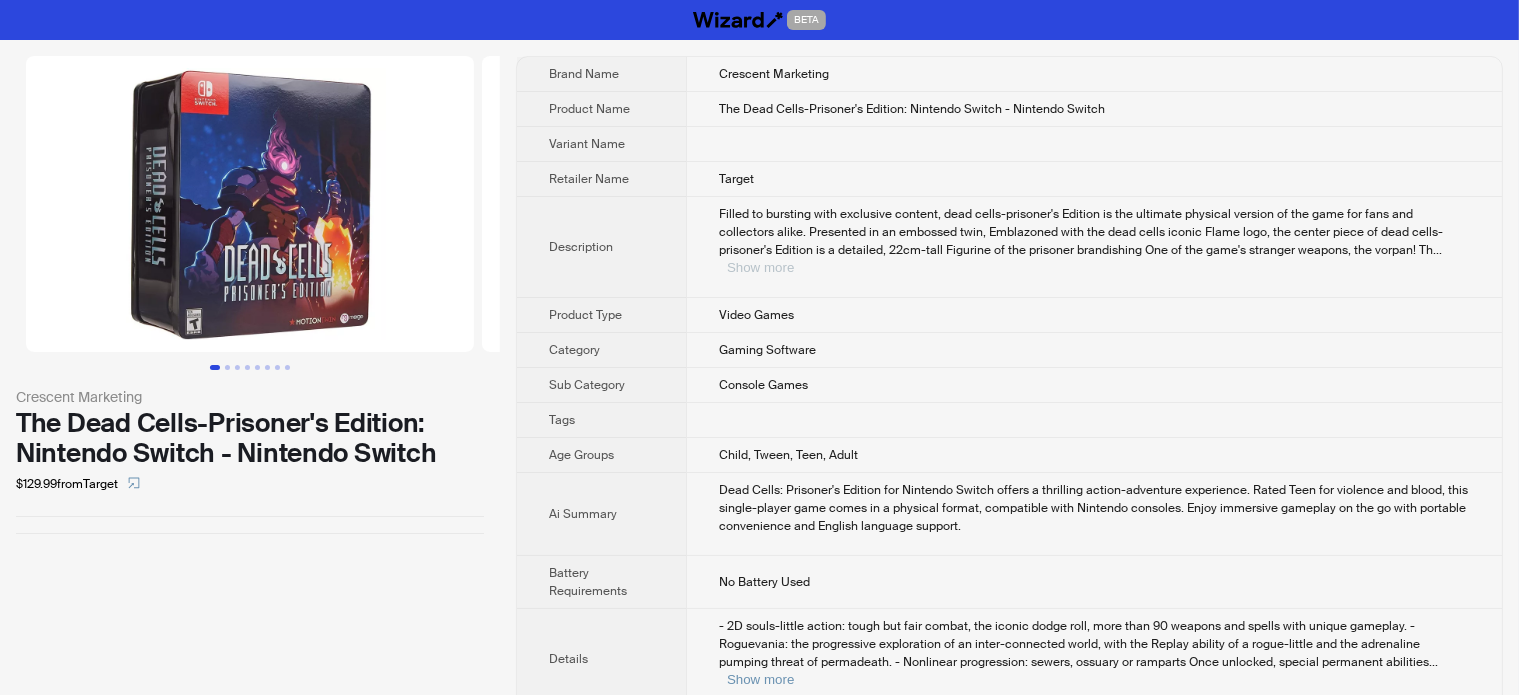 click on "Show more" at bounding box center (760, 267) 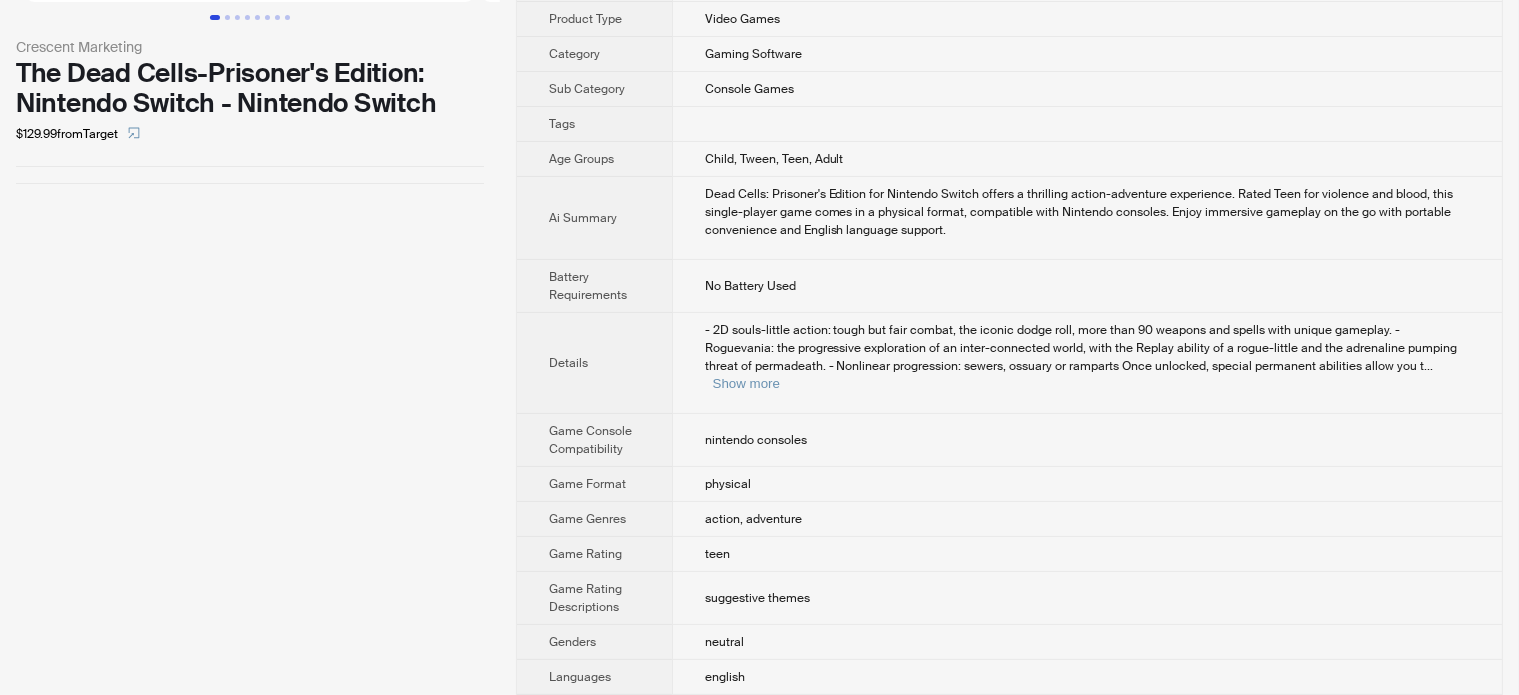 scroll, scrollTop: 400, scrollLeft: 0, axis: vertical 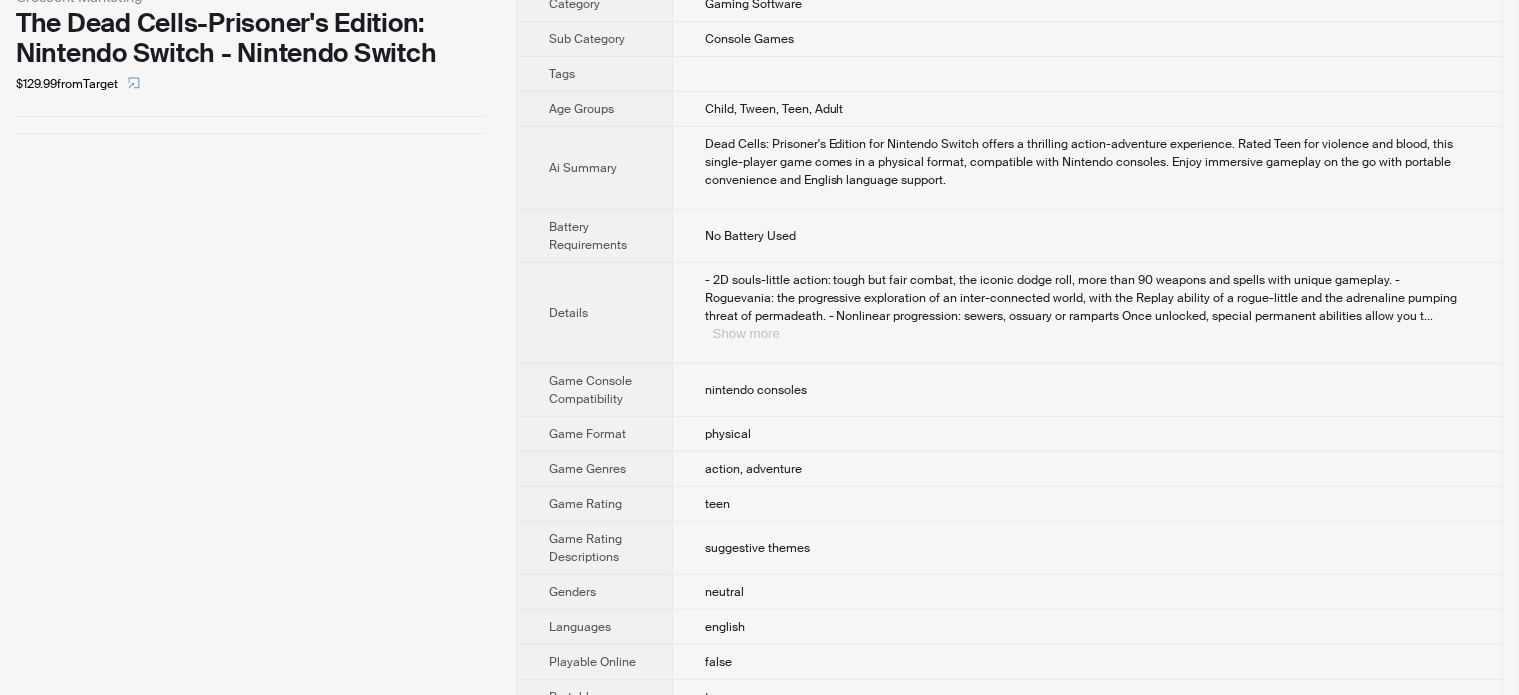 click on "Show more" at bounding box center (746, 333) 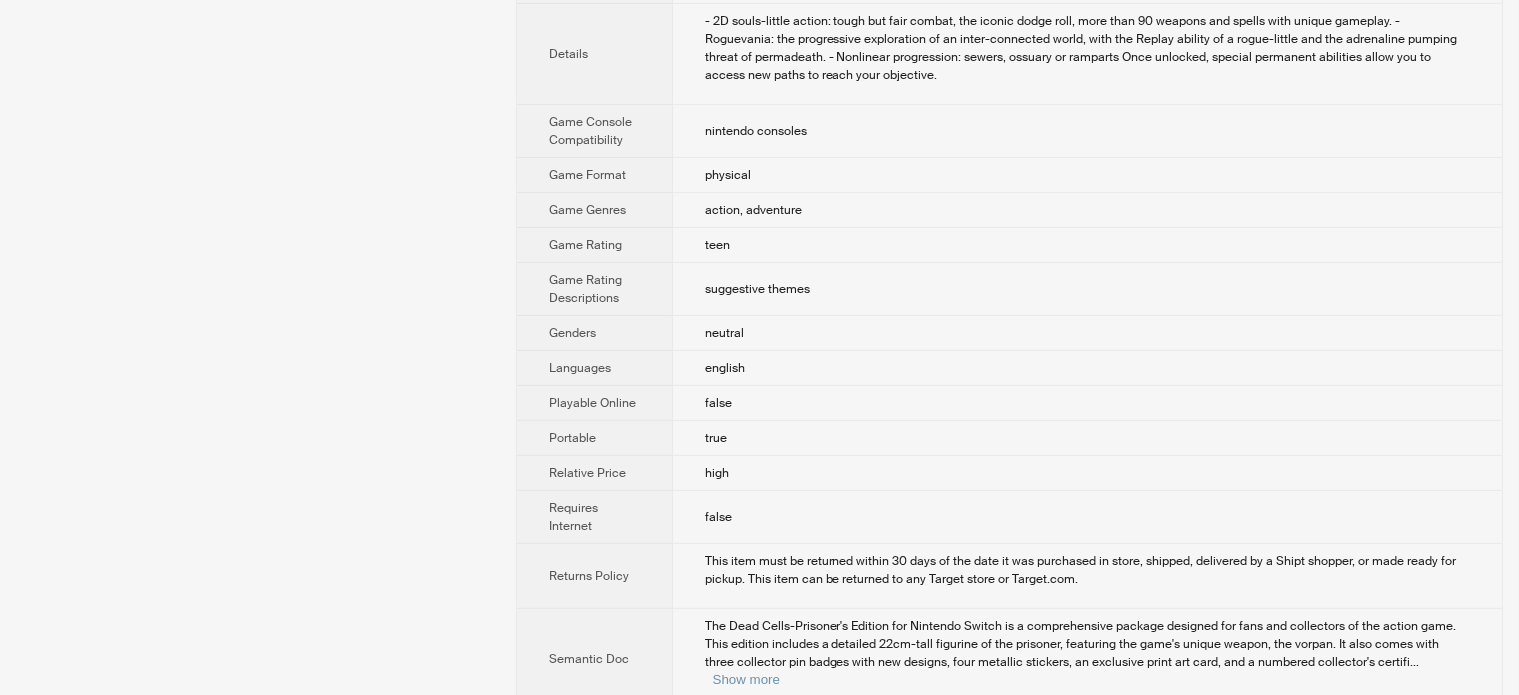 scroll, scrollTop: 667, scrollLeft: 0, axis: vertical 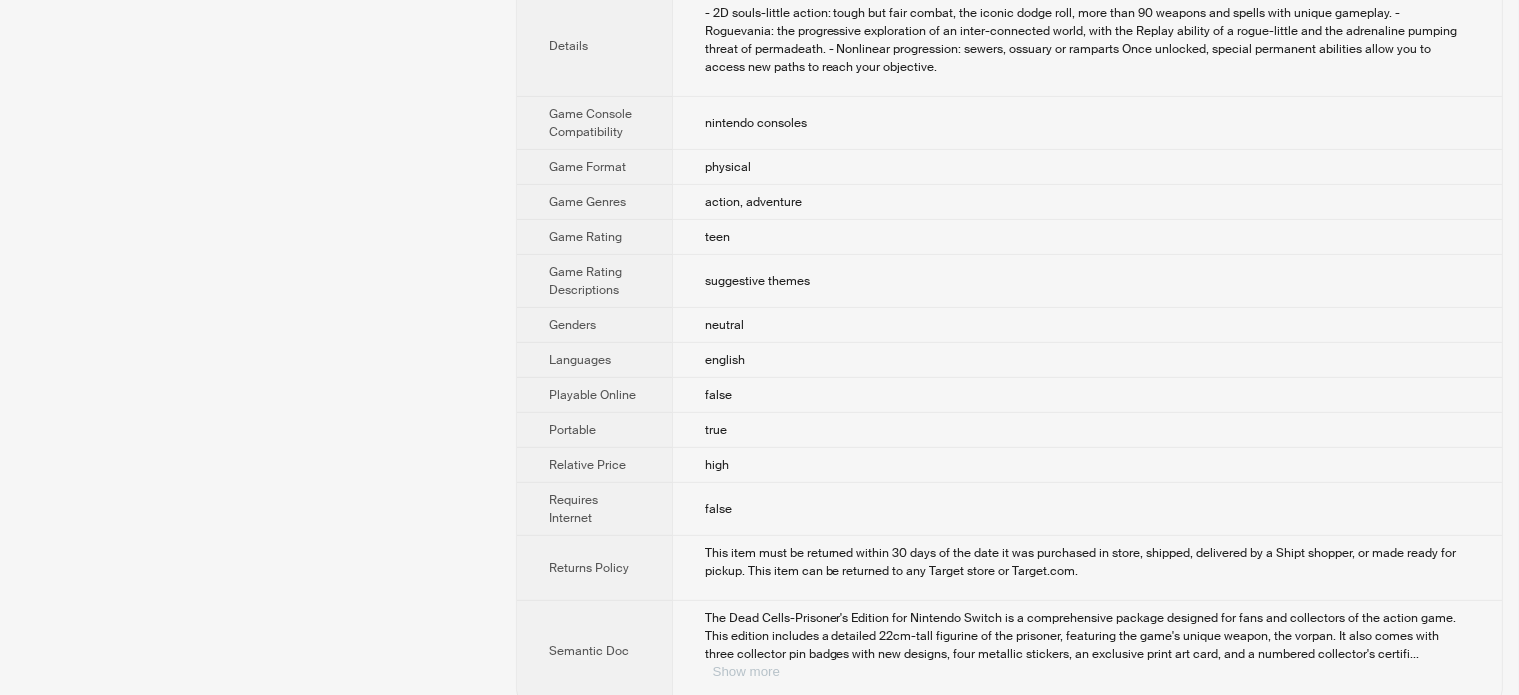 click on "Show more" at bounding box center (746, 671) 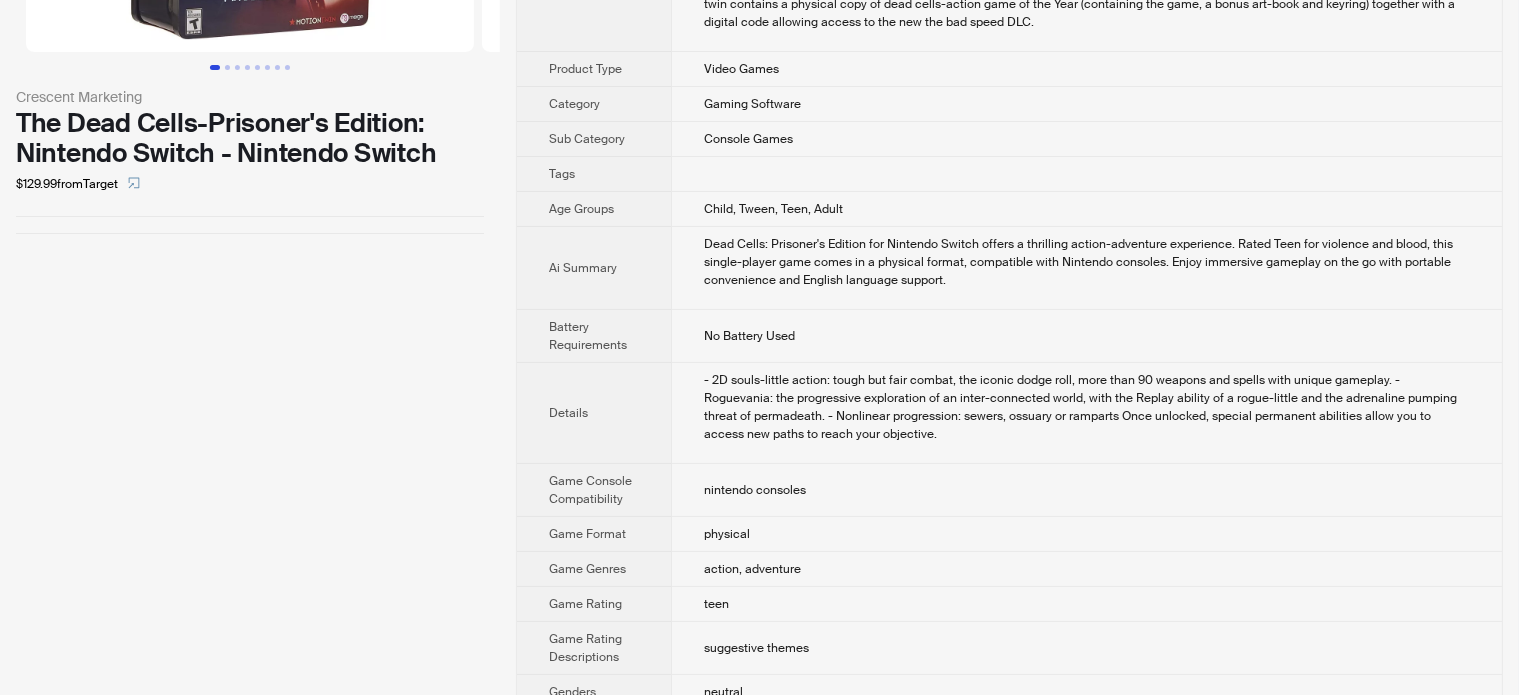 scroll, scrollTop: 0, scrollLeft: 0, axis: both 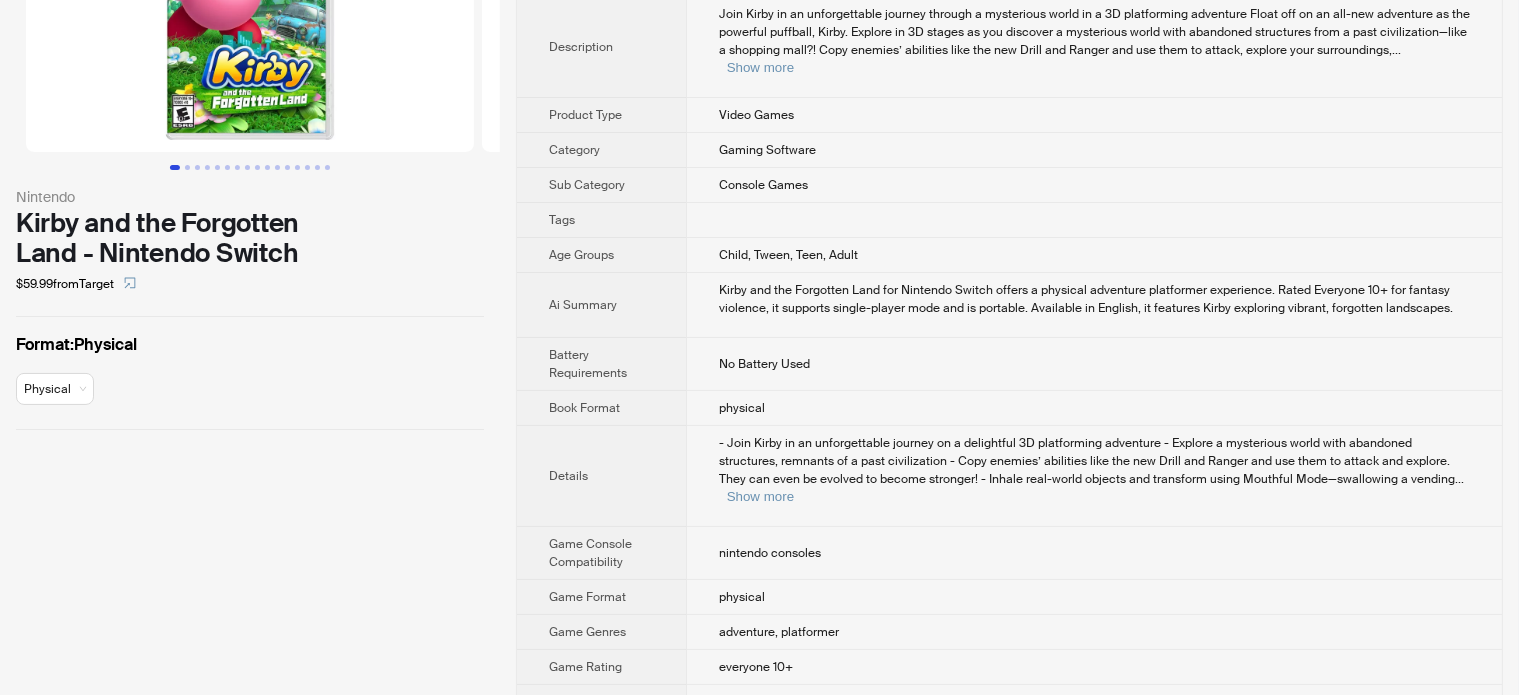 click on "Nintendo Kirby and the Forgotten Land - Nintendo Switch $59.99  from  Target Format :  Physical Physical" at bounding box center [250, 599] 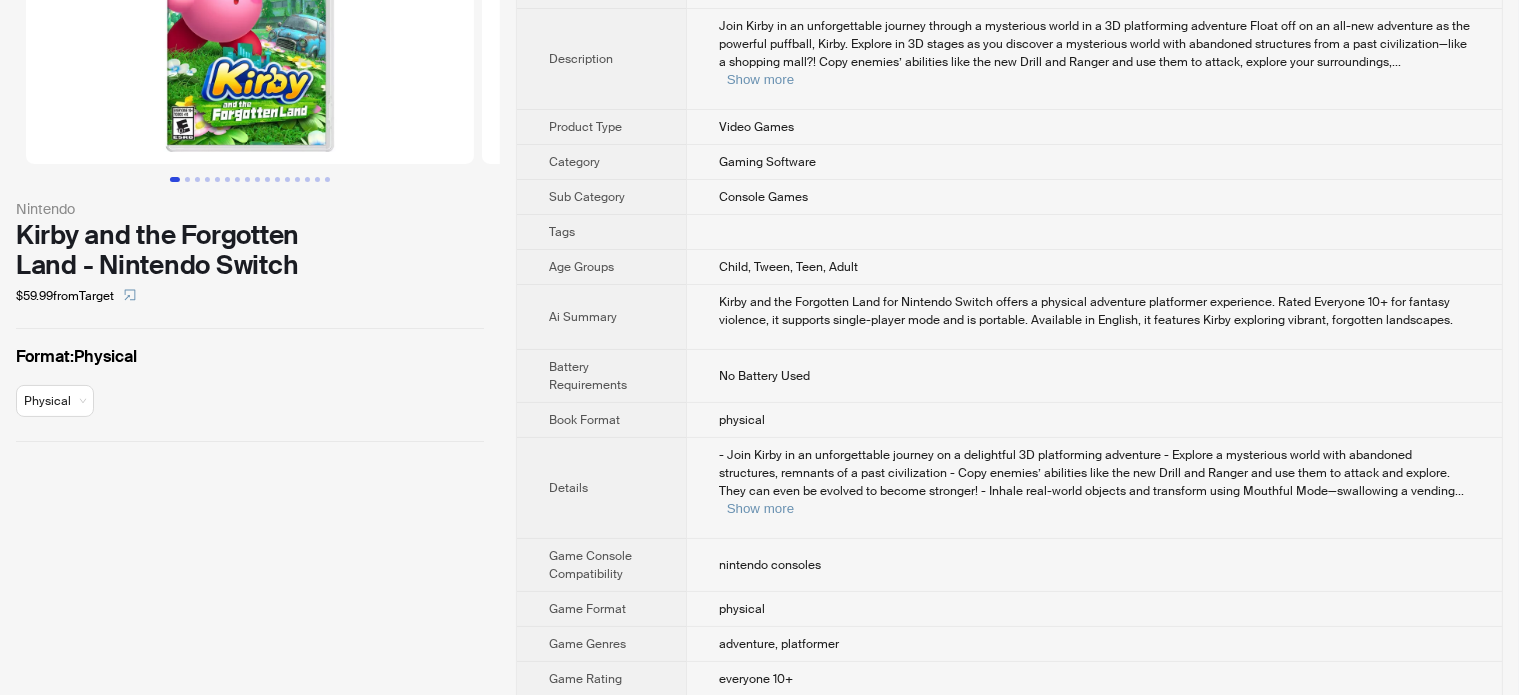 scroll, scrollTop: 288, scrollLeft: 0, axis: vertical 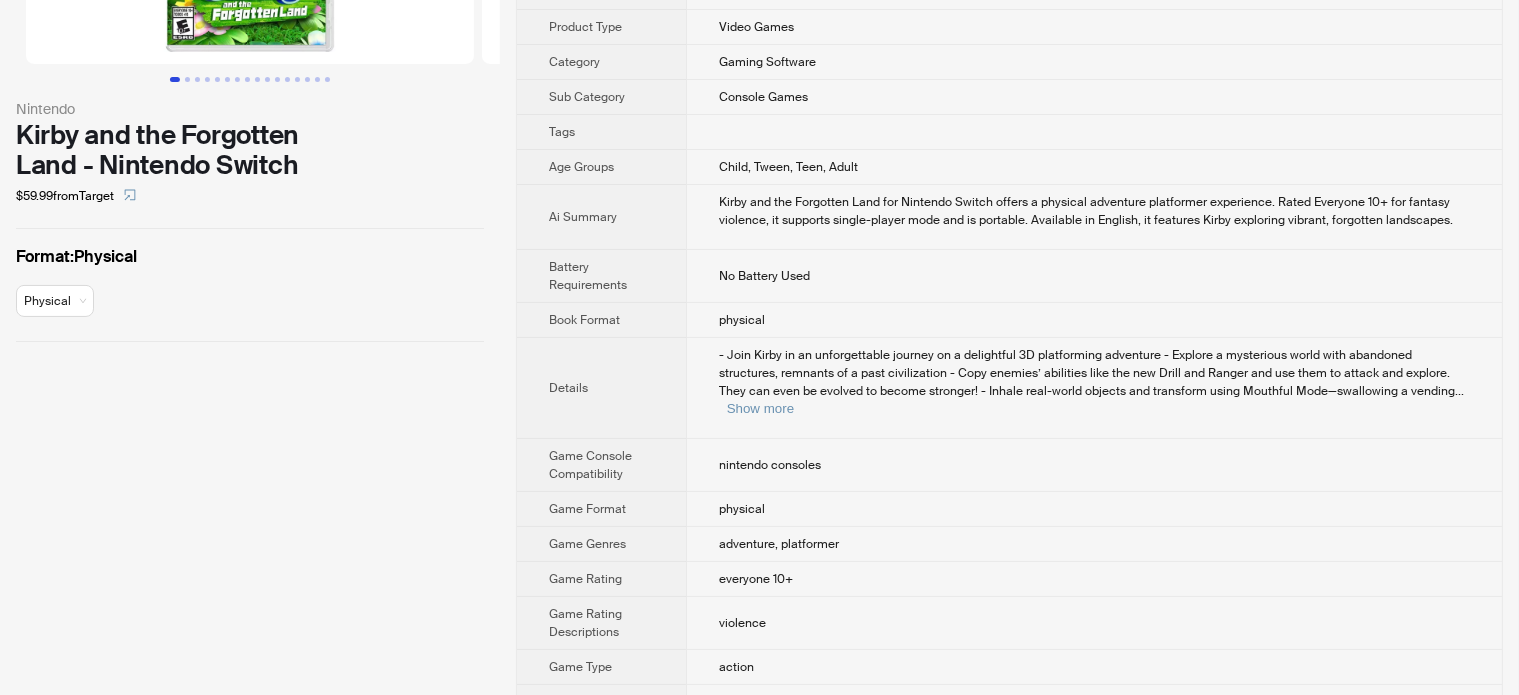 click on "Nintendo Kirby and the Forgotten Land - Nintendo Switch $59.99  from  Target Format :  Physical Physical" at bounding box center (250, 511) 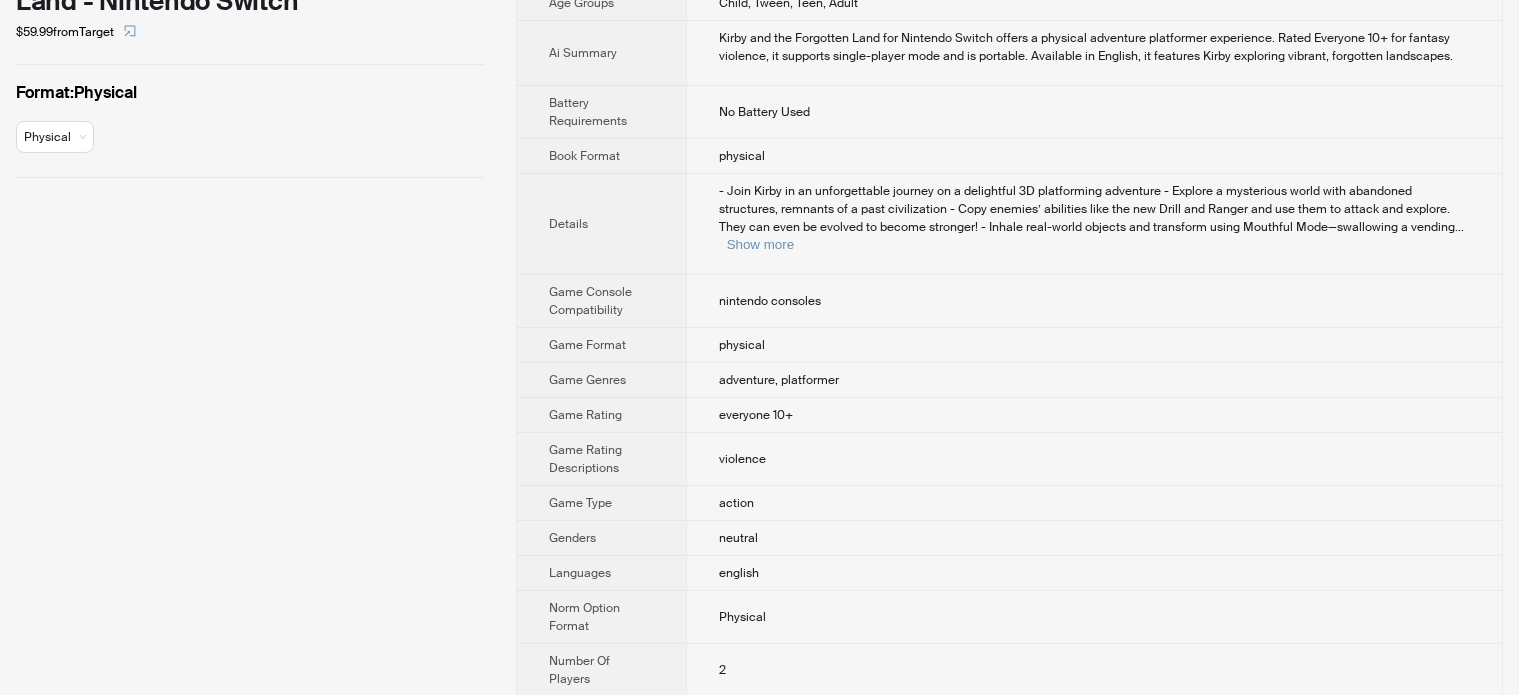 scroll, scrollTop: 488, scrollLeft: 0, axis: vertical 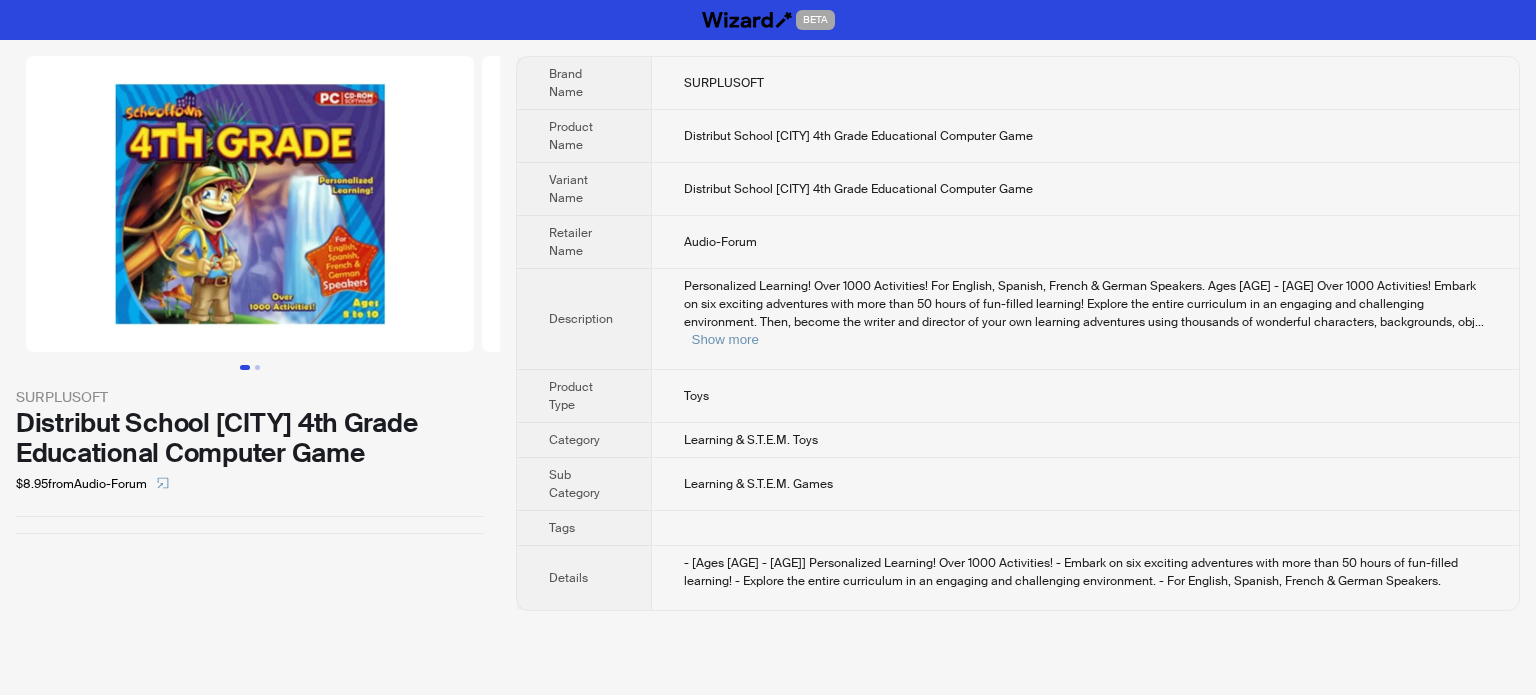 click at bounding box center (250, 204) 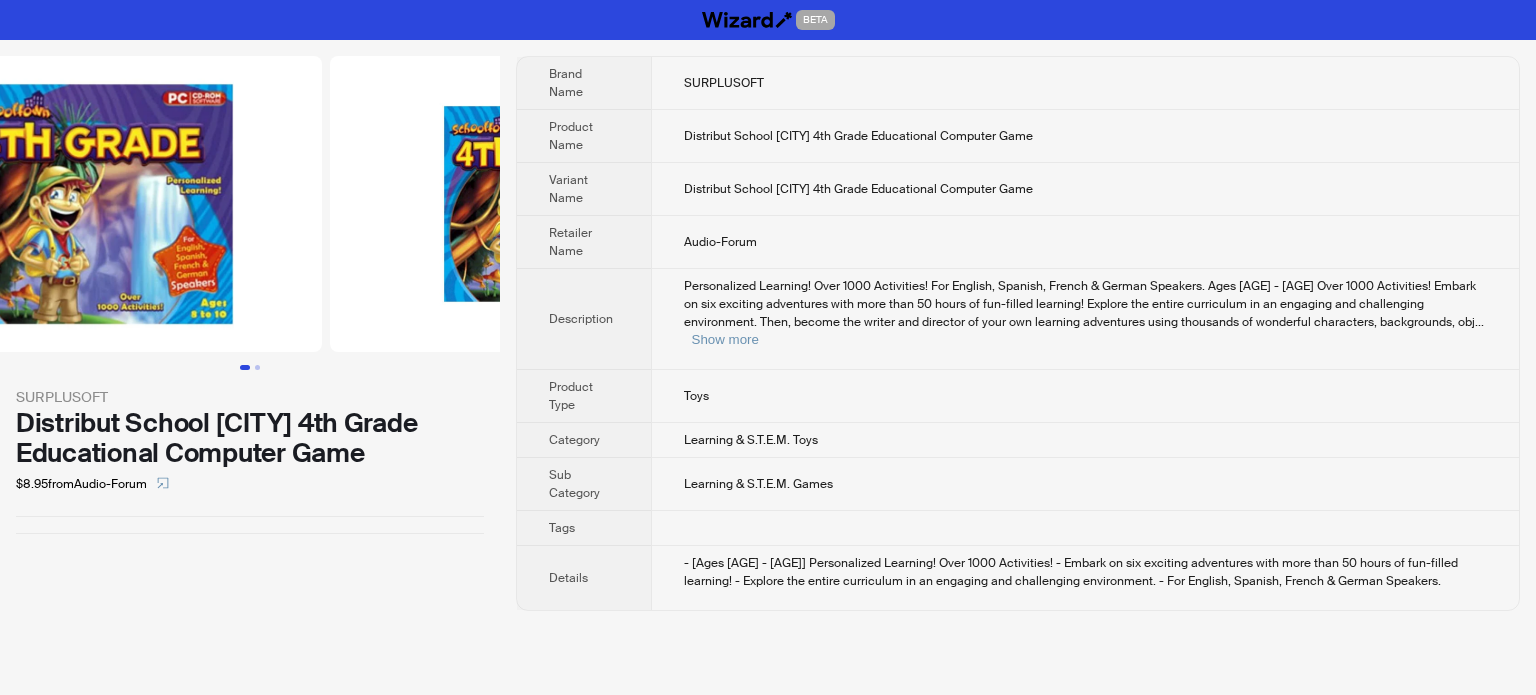 scroll, scrollTop: 0, scrollLeft: 456, axis: horizontal 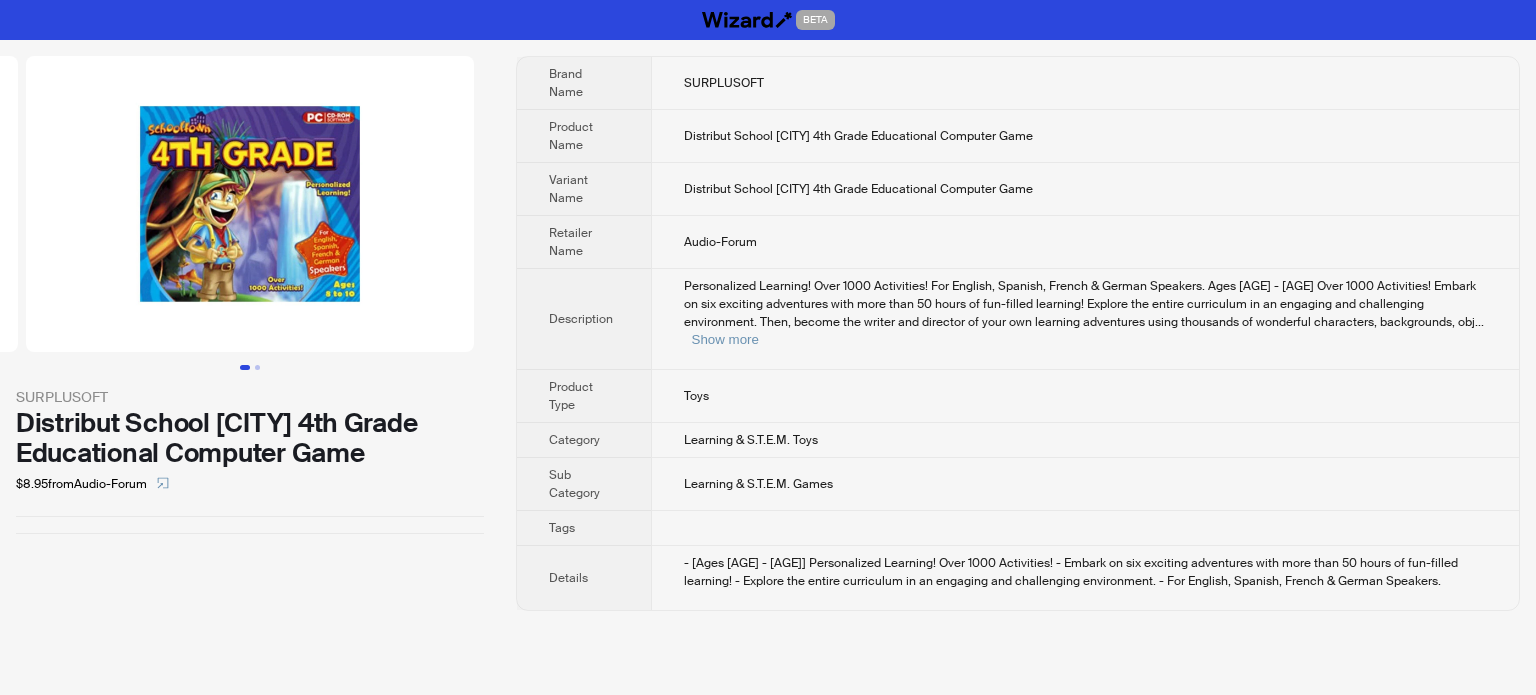drag, startPoint x: 324, startPoint y: 220, endPoint x: 21, endPoint y: 293, distance: 311.6697 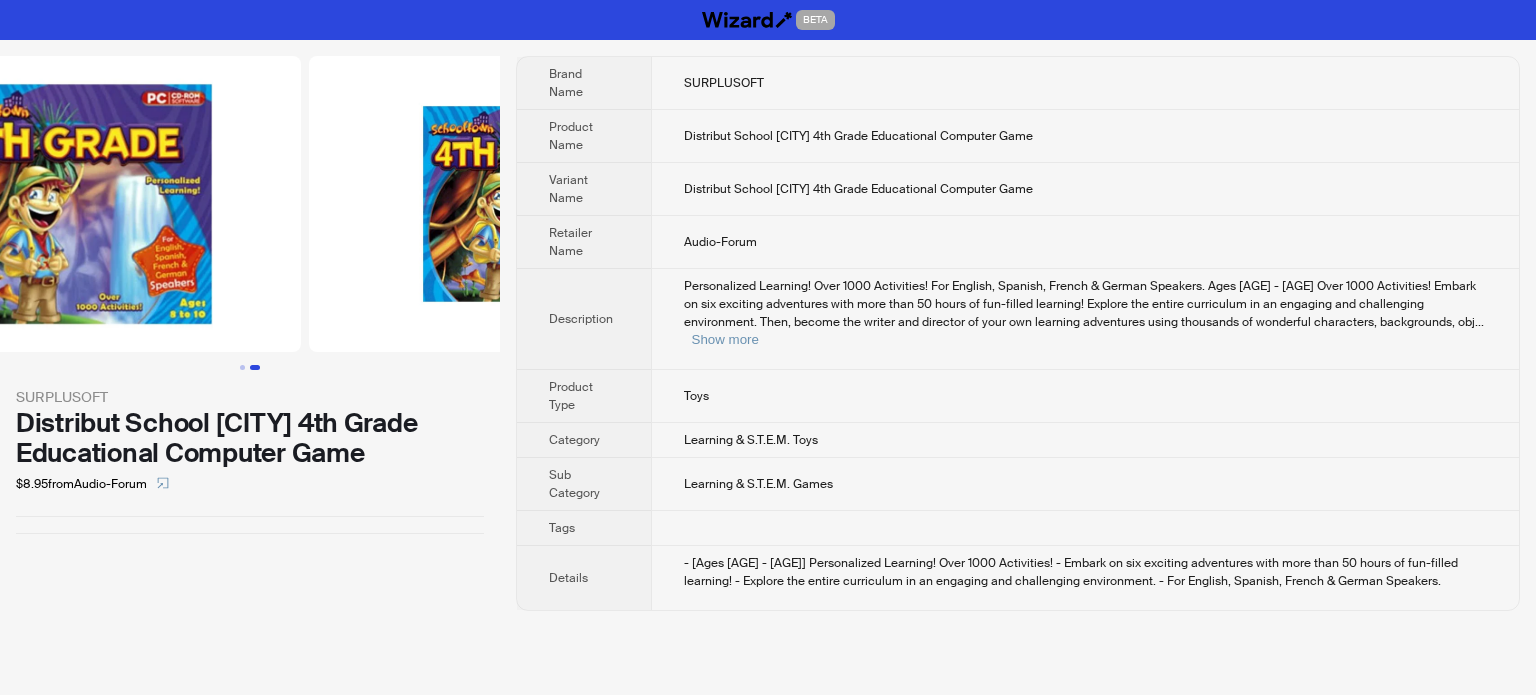 scroll, scrollTop: 0, scrollLeft: 134, axis: horizontal 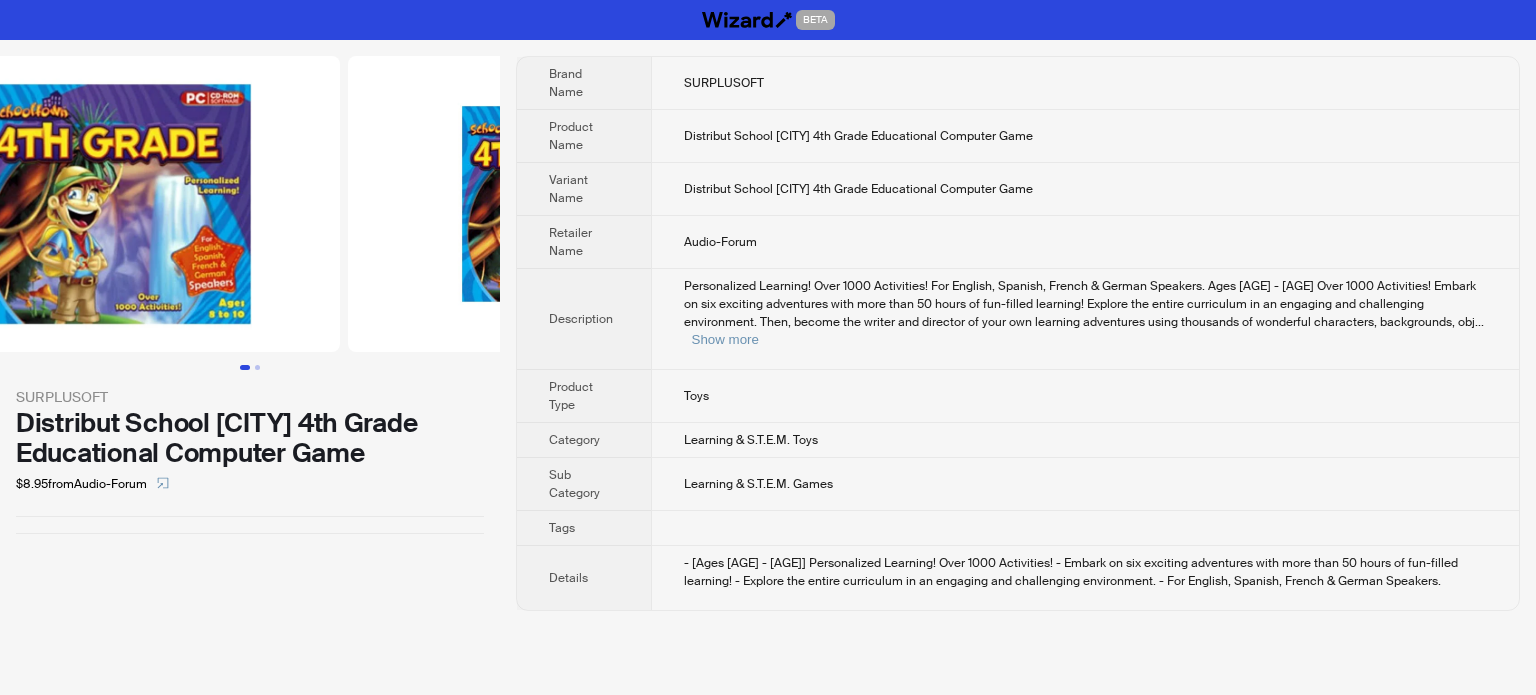 drag, startPoint x: 136, startPoint y: 283, endPoint x: 359, endPoint y: 291, distance: 223.14345 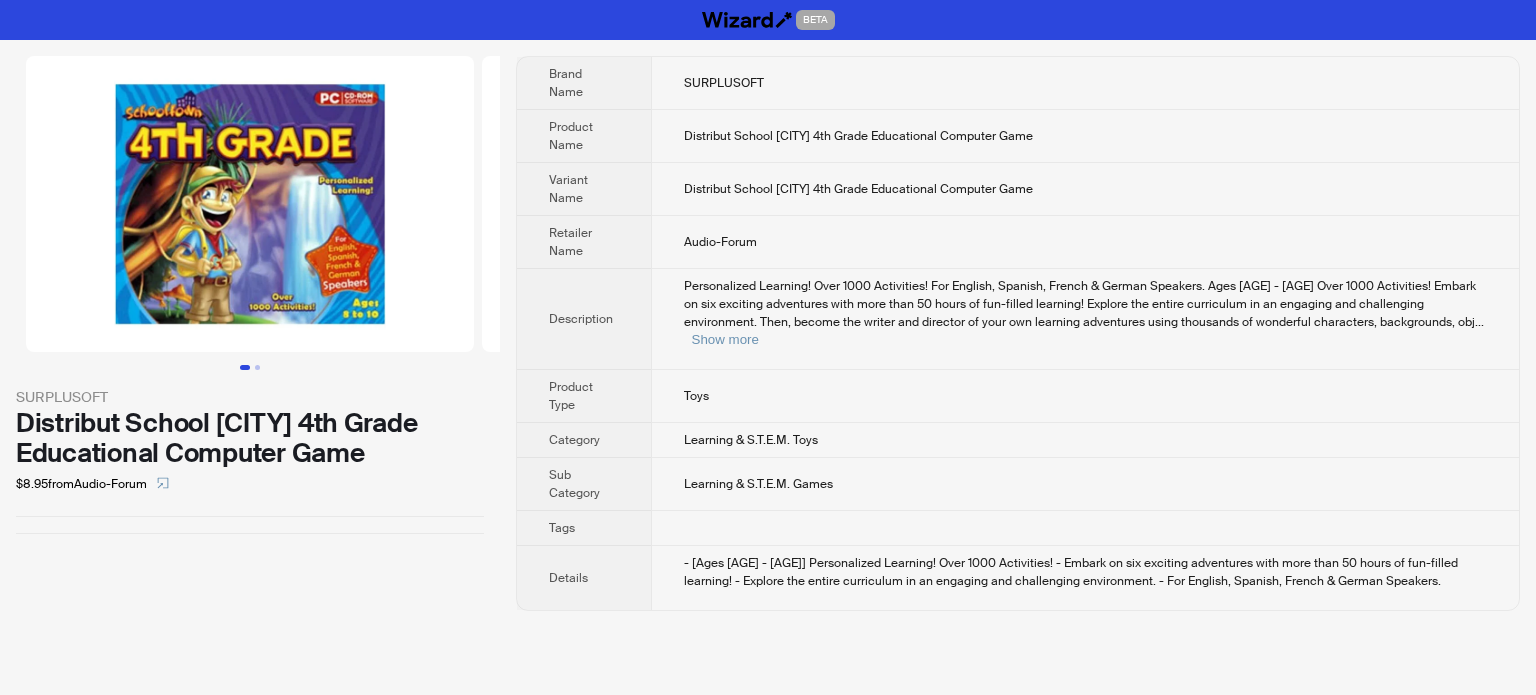 click at bounding box center [250, 204] 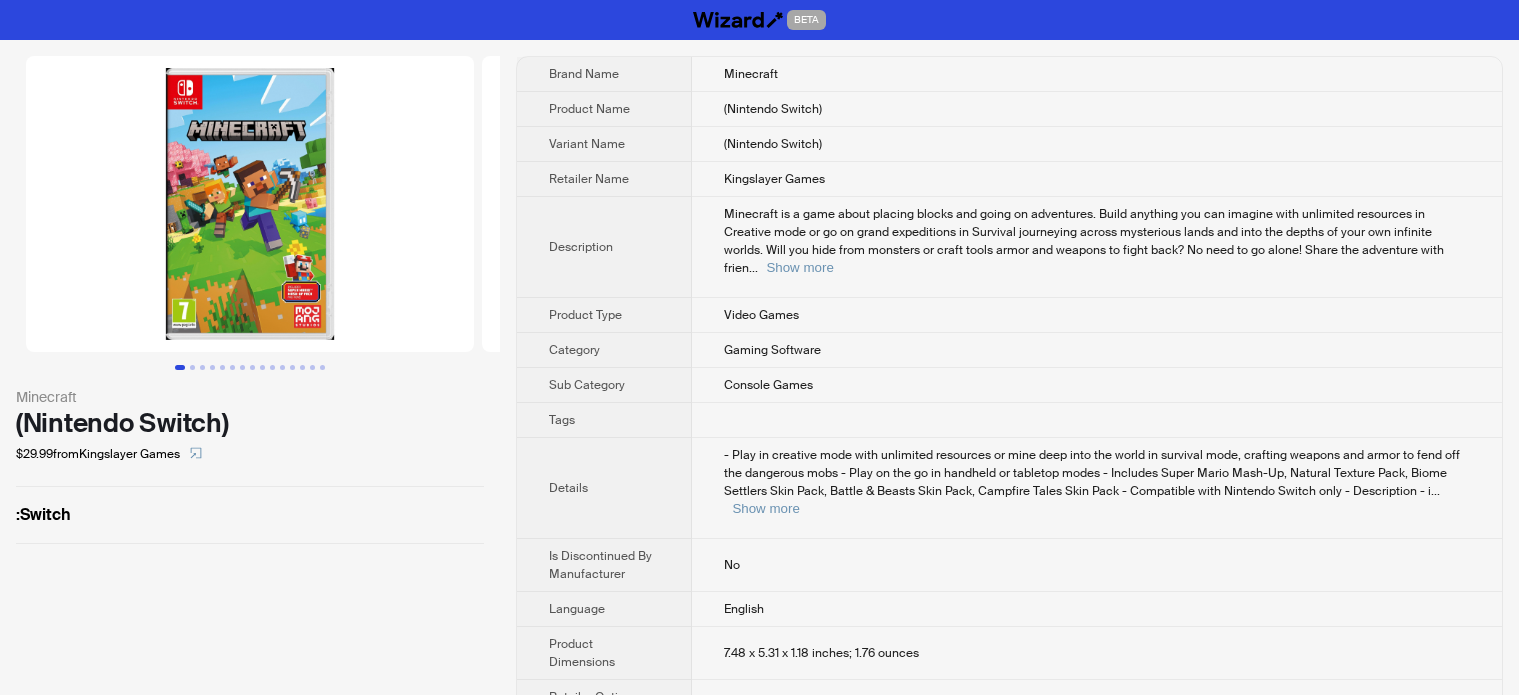 scroll, scrollTop: 0, scrollLeft: 0, axis: both 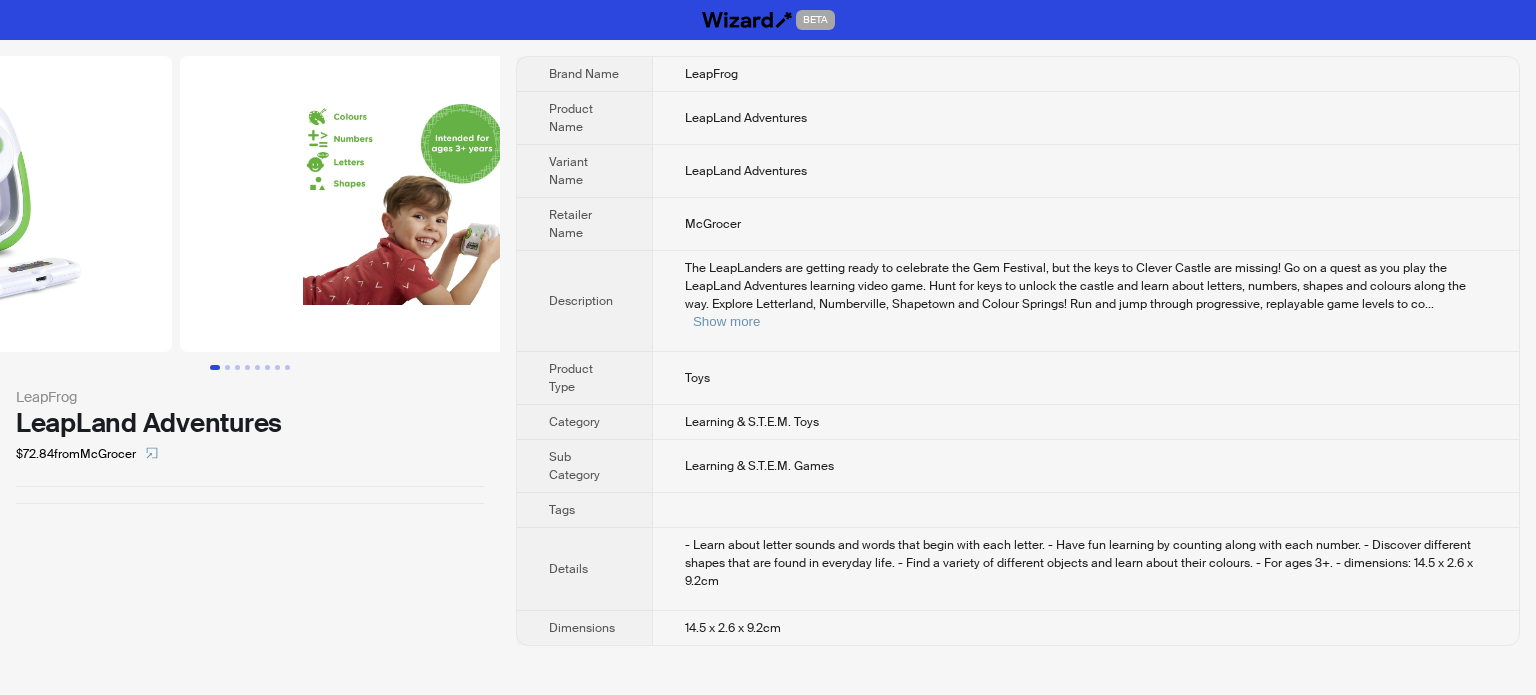 drag, startPoint x: 356, startPoint y: 251, endPoint x: 100, endPoint y: 308, distance: 262.26895 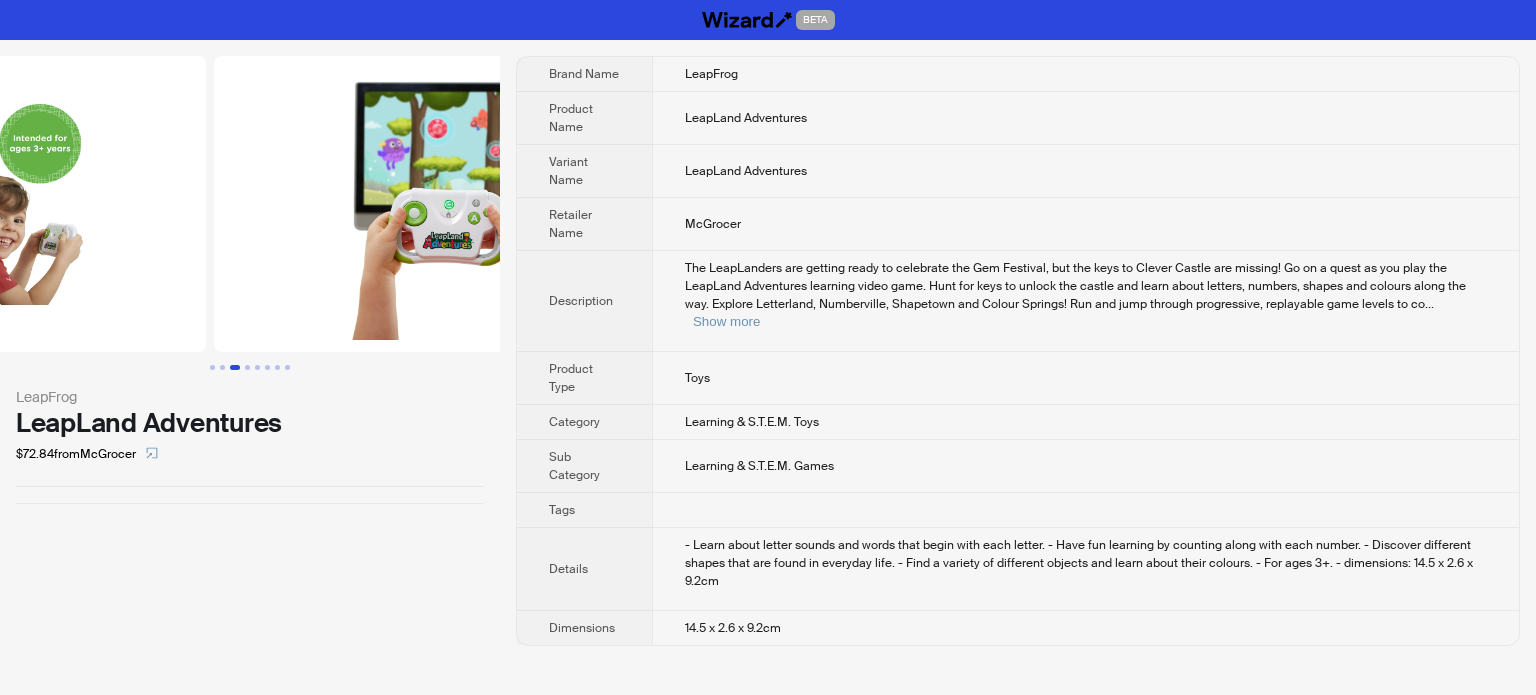 drag, startPoint x: 313, startPoint y: 295, endPoint x: 59, endPoint y: 331, distance: 256.53848 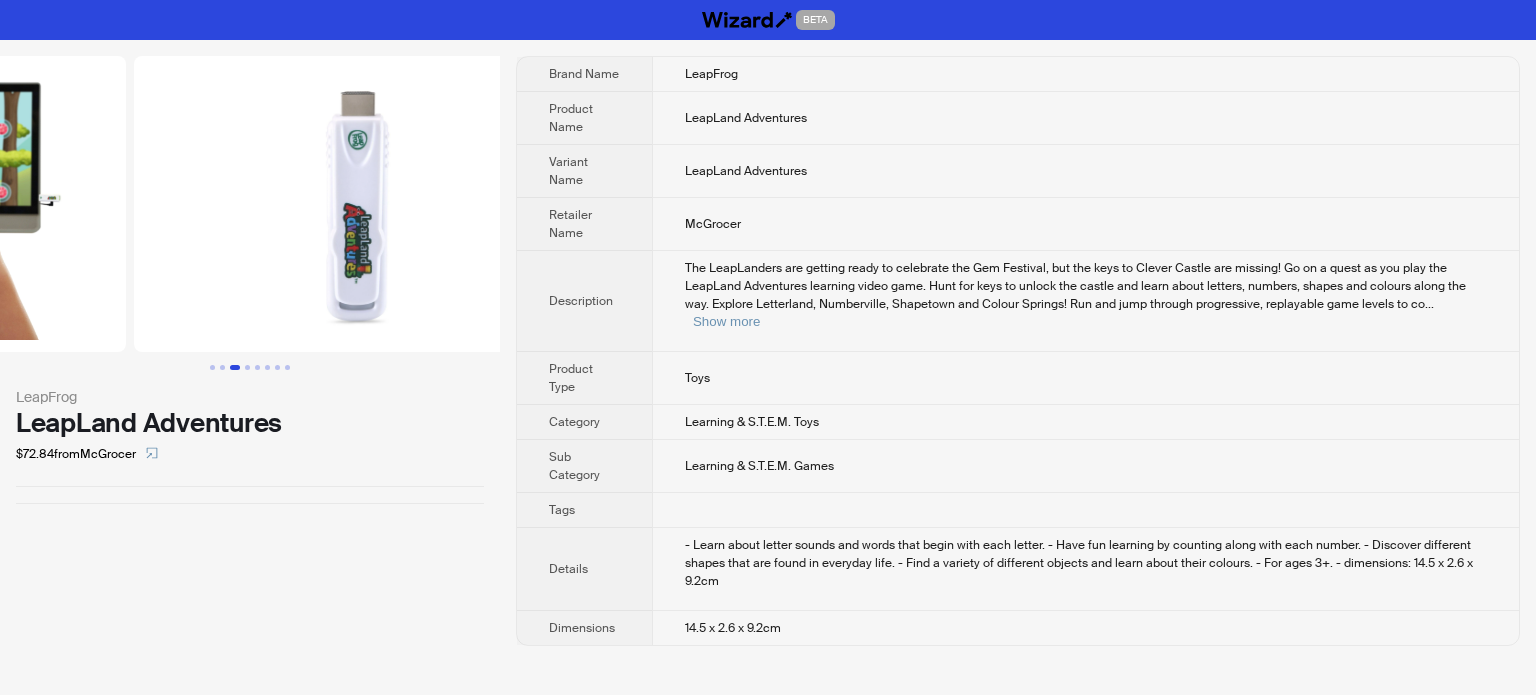 drag, startPoint x: 393, startPoint y: 303, endPoint x: 58, endPoint y: 307, distance: 335.02386 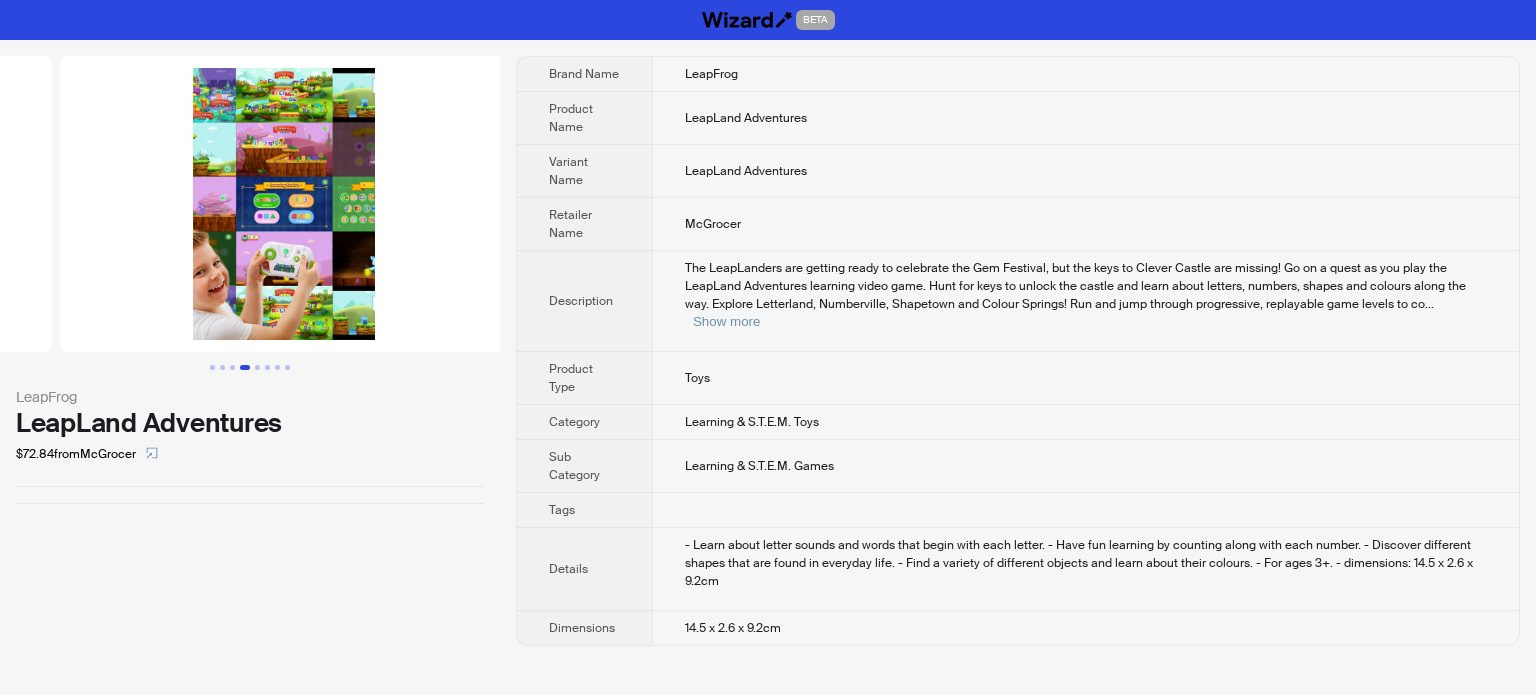 drag, startPoint x: 324, startPoint y: 291, endPoint x: 42, endPoint y: 341, distance: 286.39832 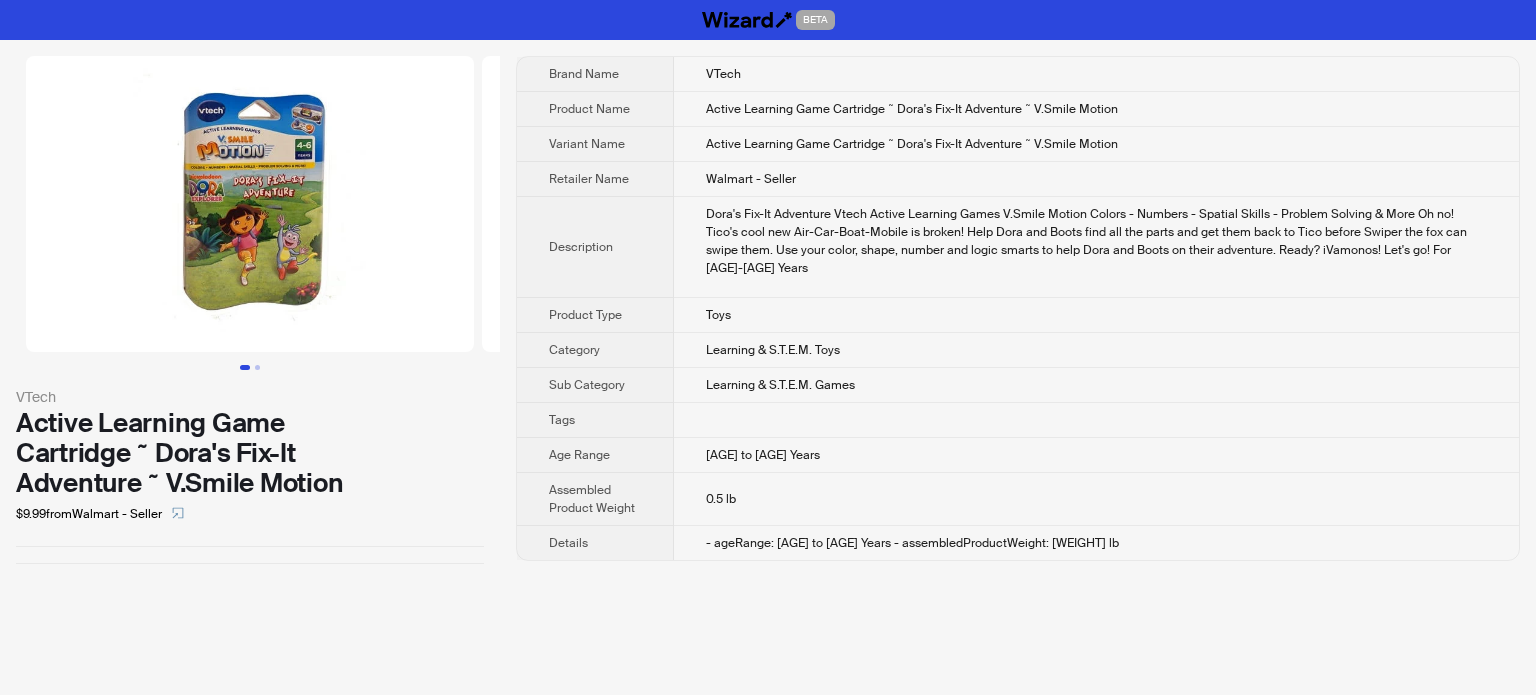 scroll, scrollTop: 0, scrollLeft: 0, axis: both 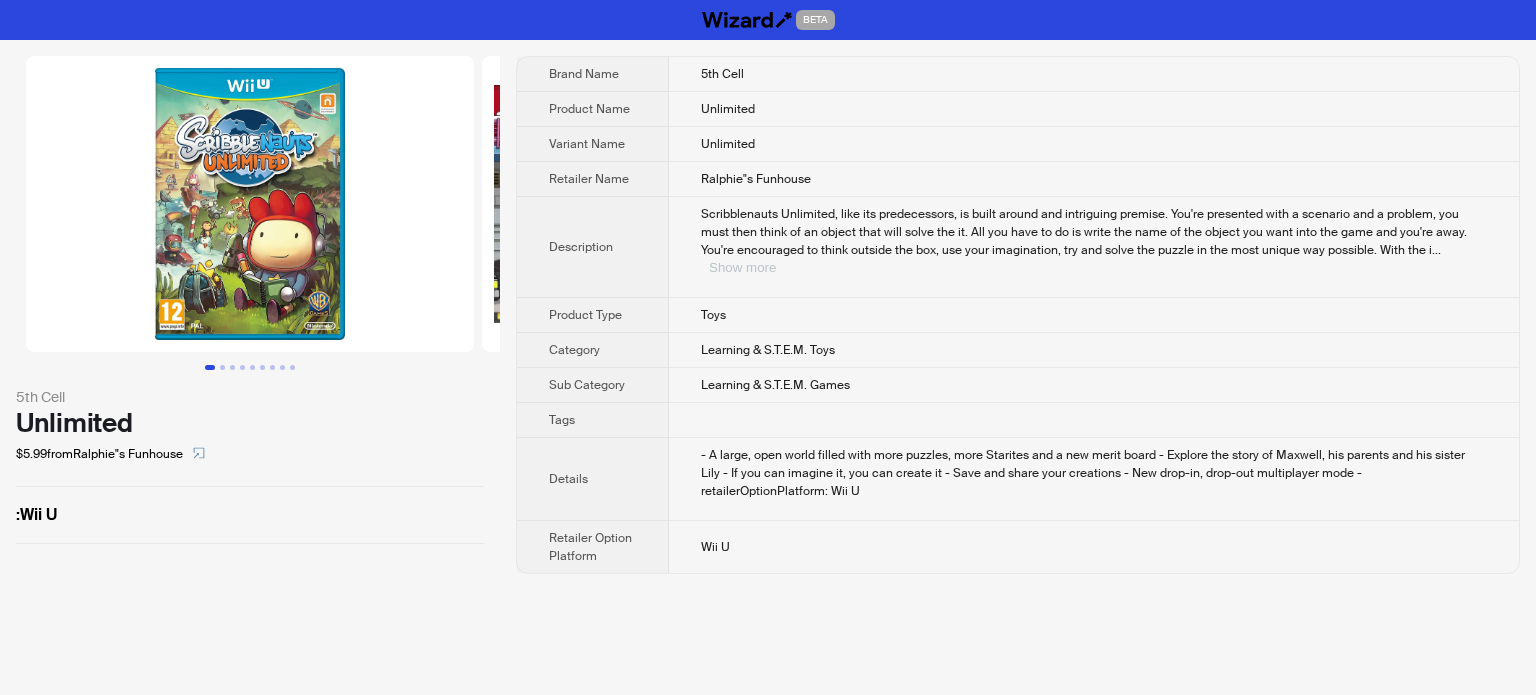 click on "Show more" at bounding box center [742, 267] 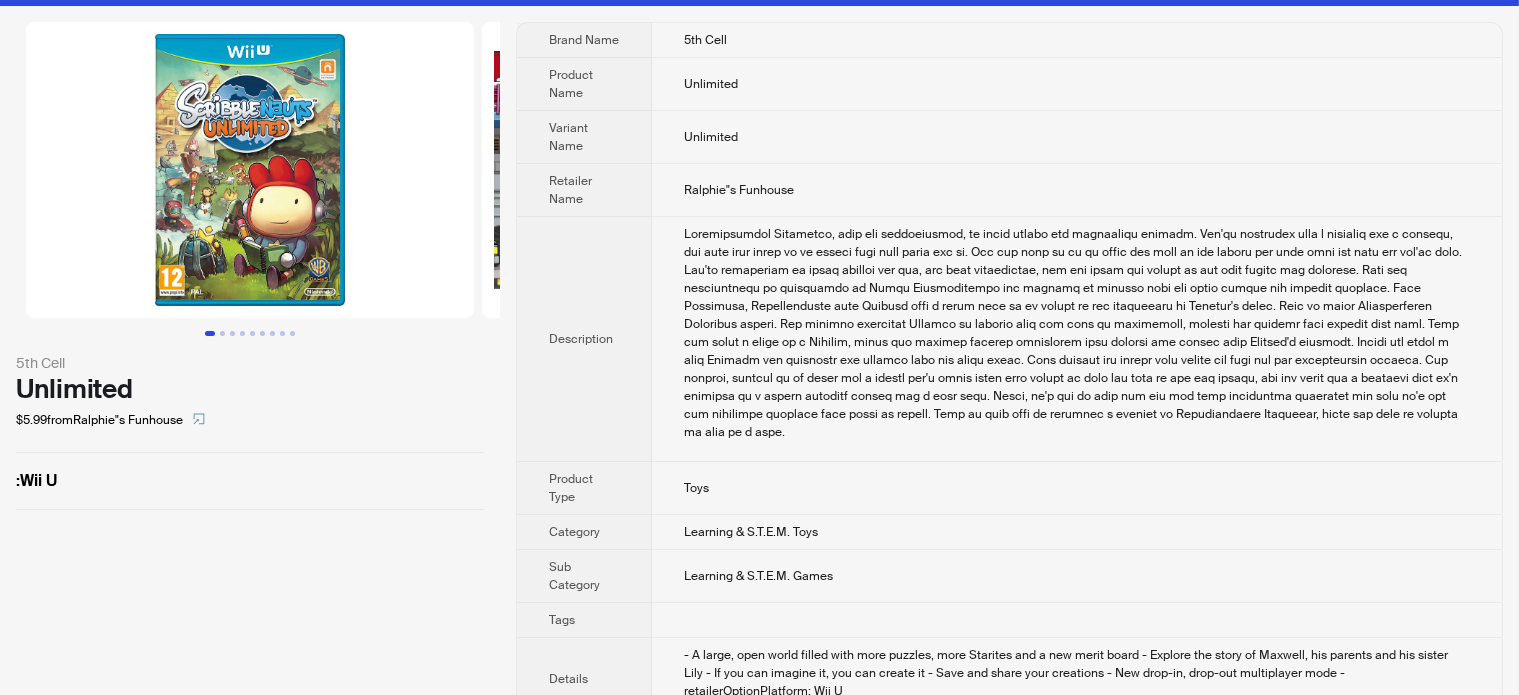 scroll, scrollTop: 0, scrollLeft: 0, axis: both 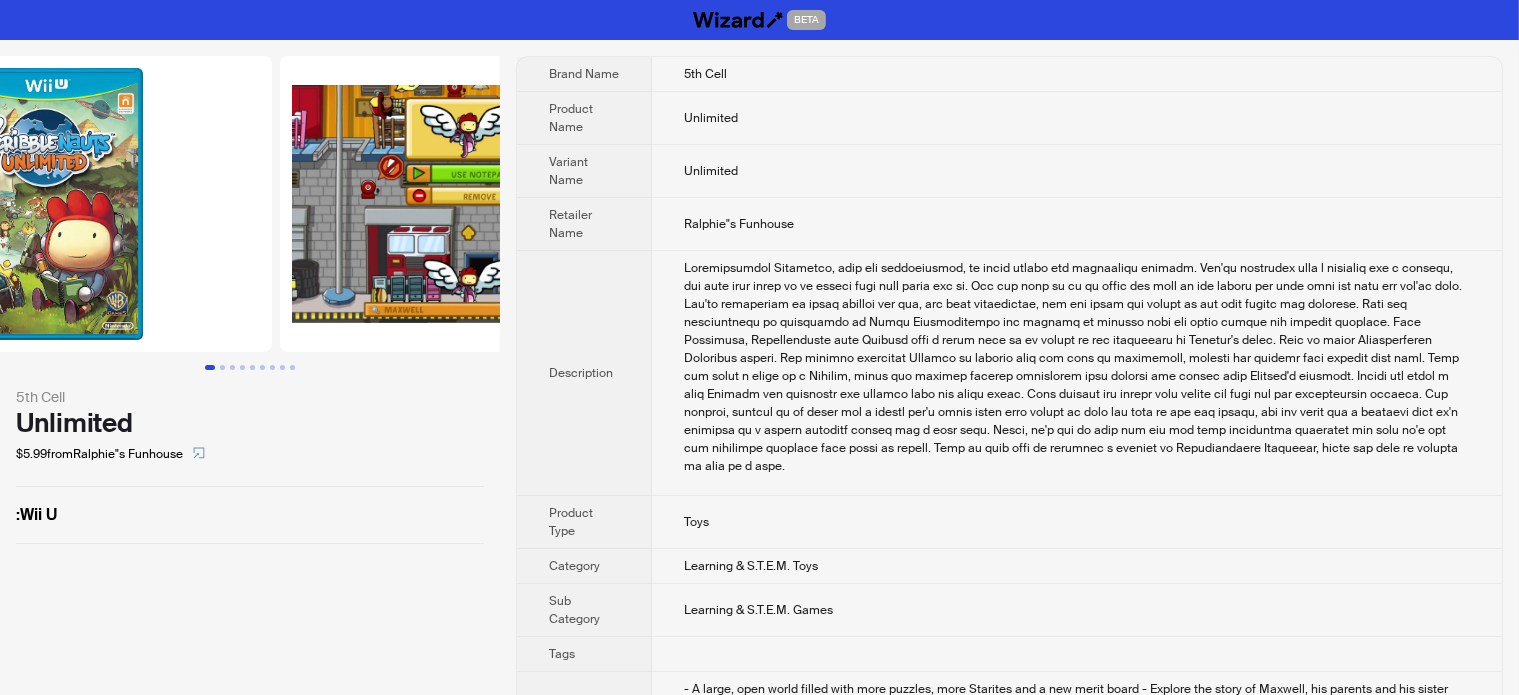 drag, startPoint x: 355, startPoint y: 322, endPoint x: 74, endPoint y: 334, distance: 281.2561 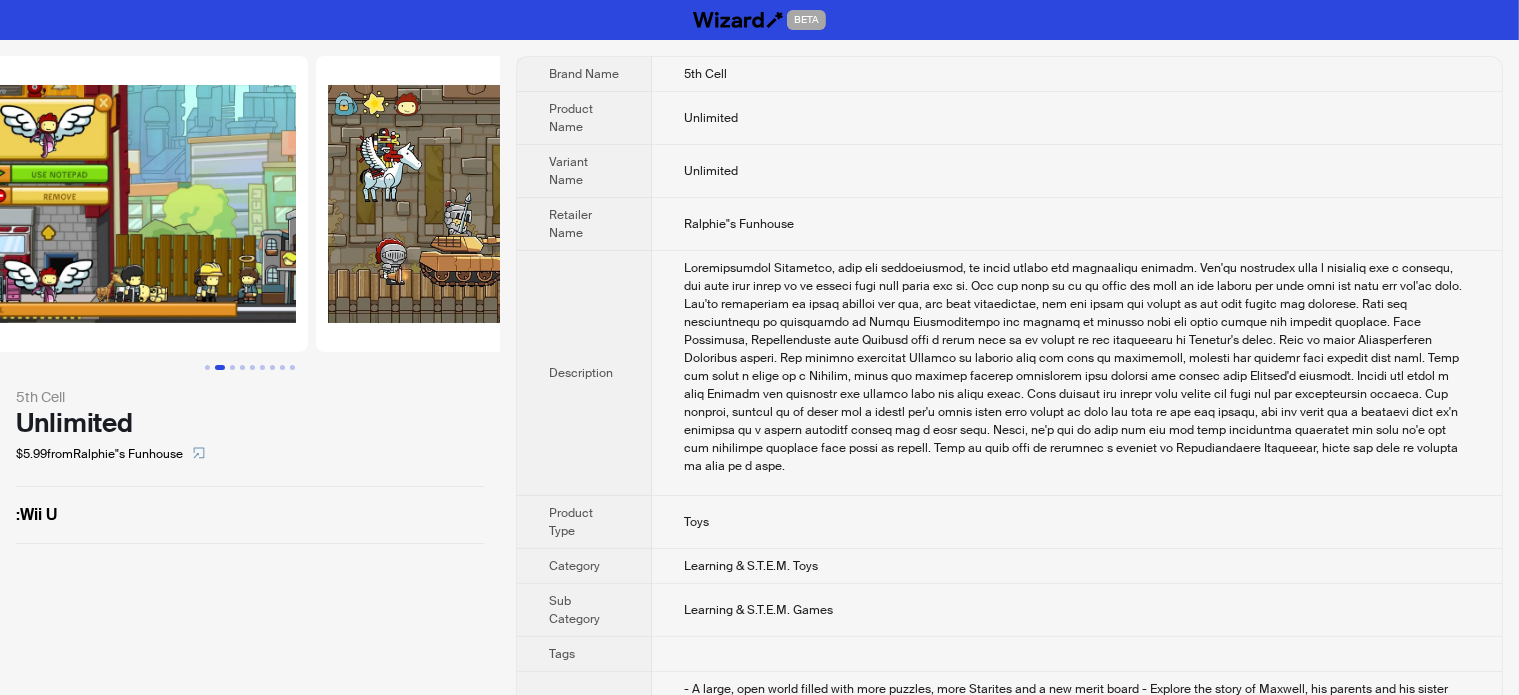 drag, startPoint x: 326, startPoint y: 295, endPoint x: 45, endPoint y: 313, distance: 281.57593 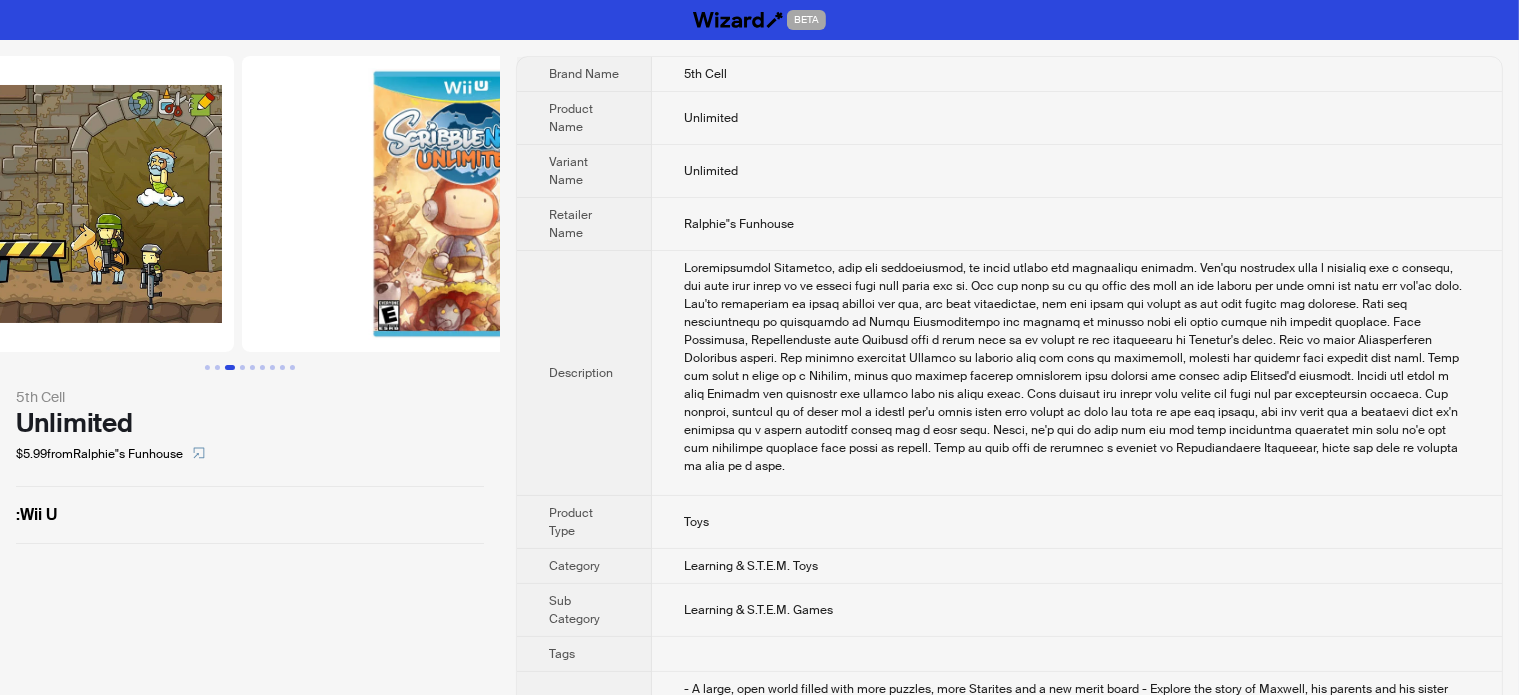 drag, startPoint x: 231, startPoint y: 287, endPoint x: 108, endPoint y: 287, distance: 123 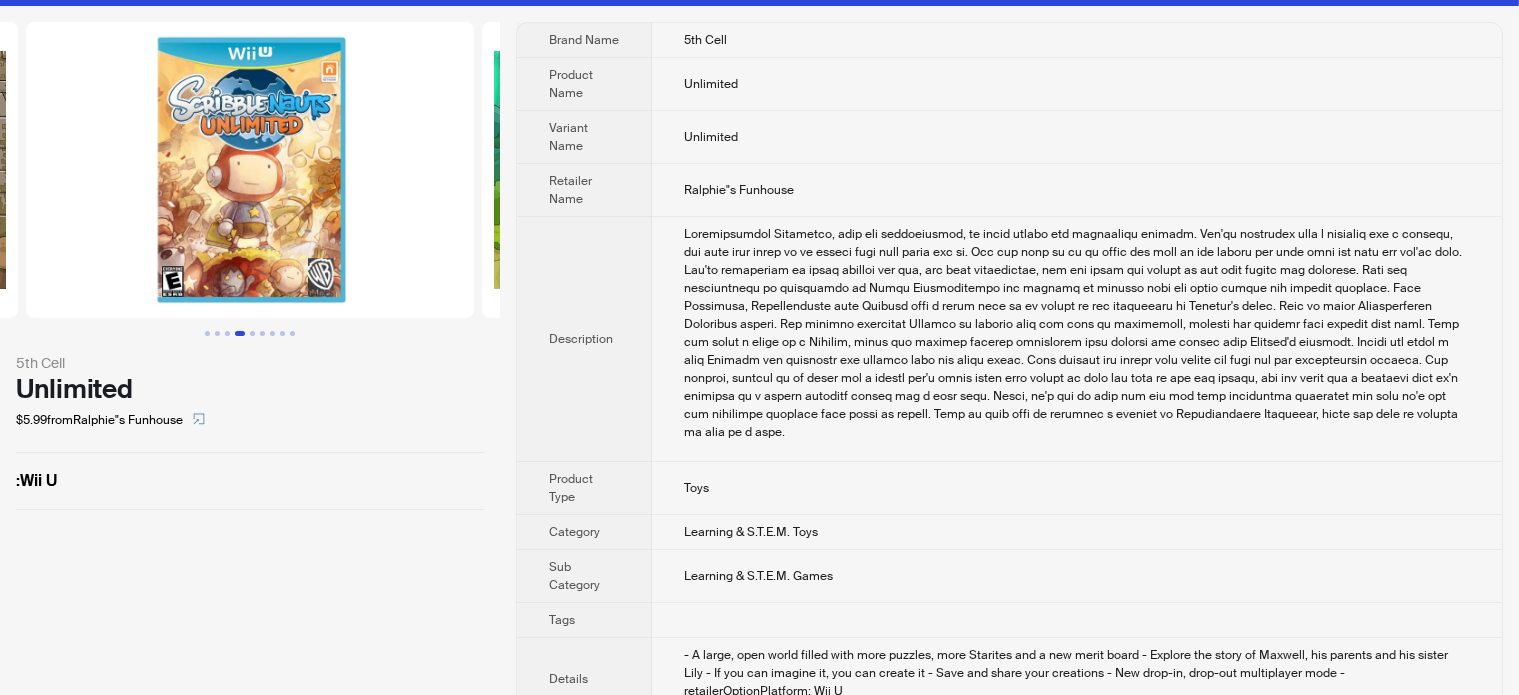 scroll, scrollTop: 0, scrollLeft: 0, axis: both 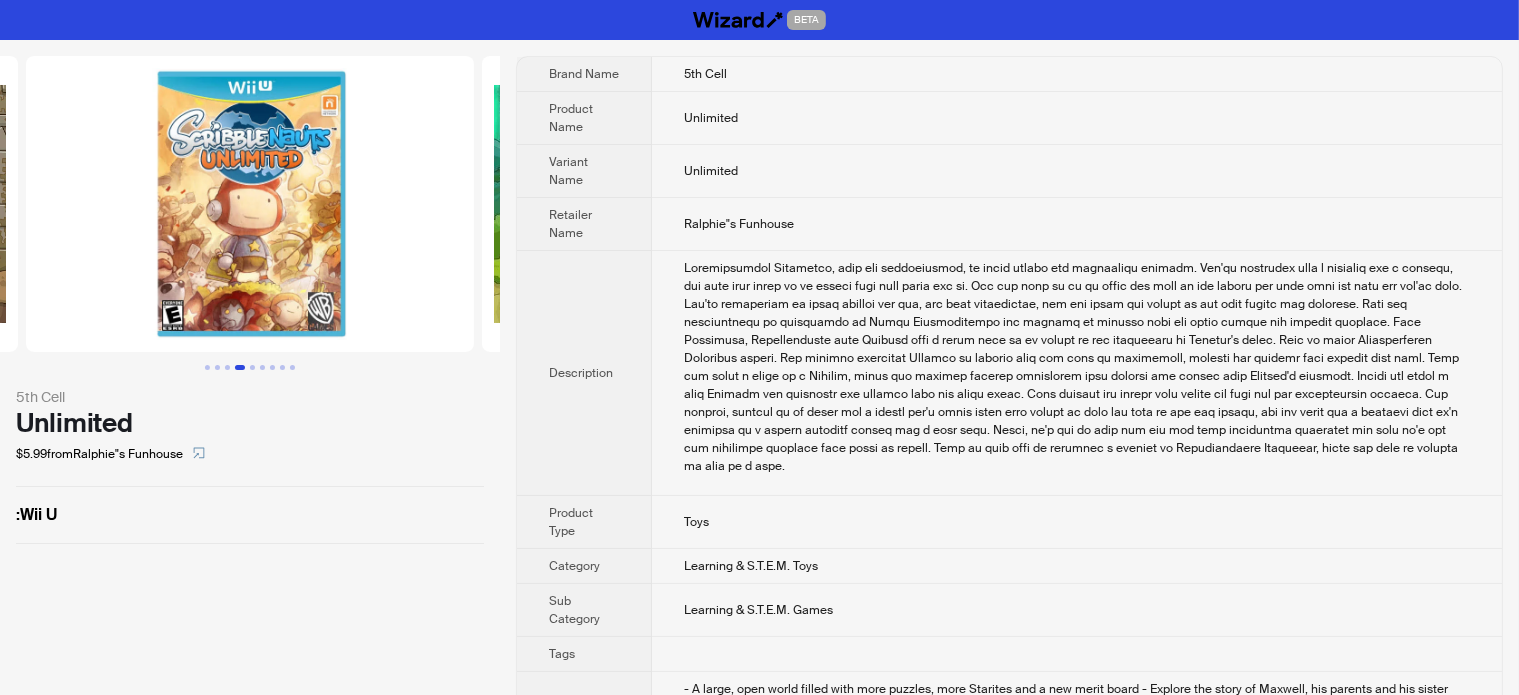 drag, startPoint x: 160, startPoint y: 218, endPoint x: 515, endPoint y: 157, distance: 360.20273 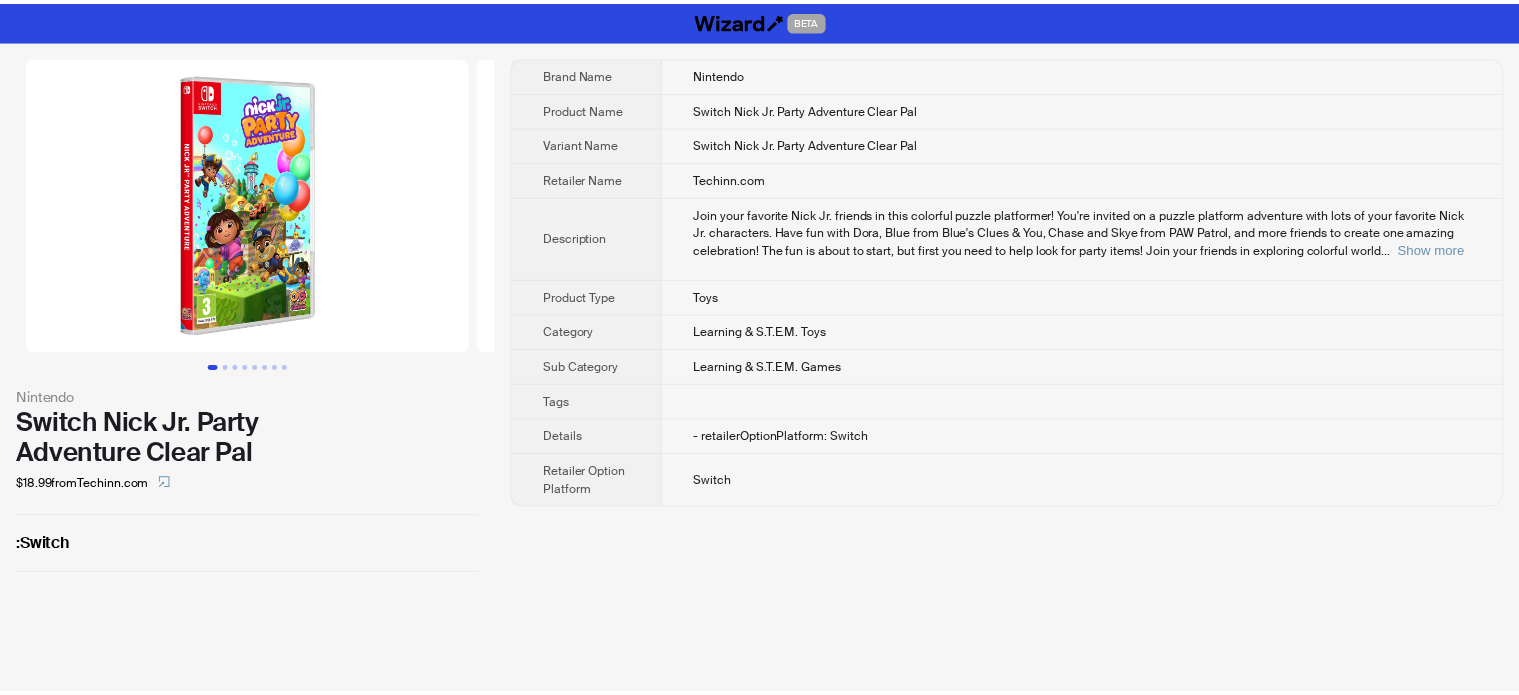 scroll, scrollTop: 0, scrollLeft: 0, axis: both 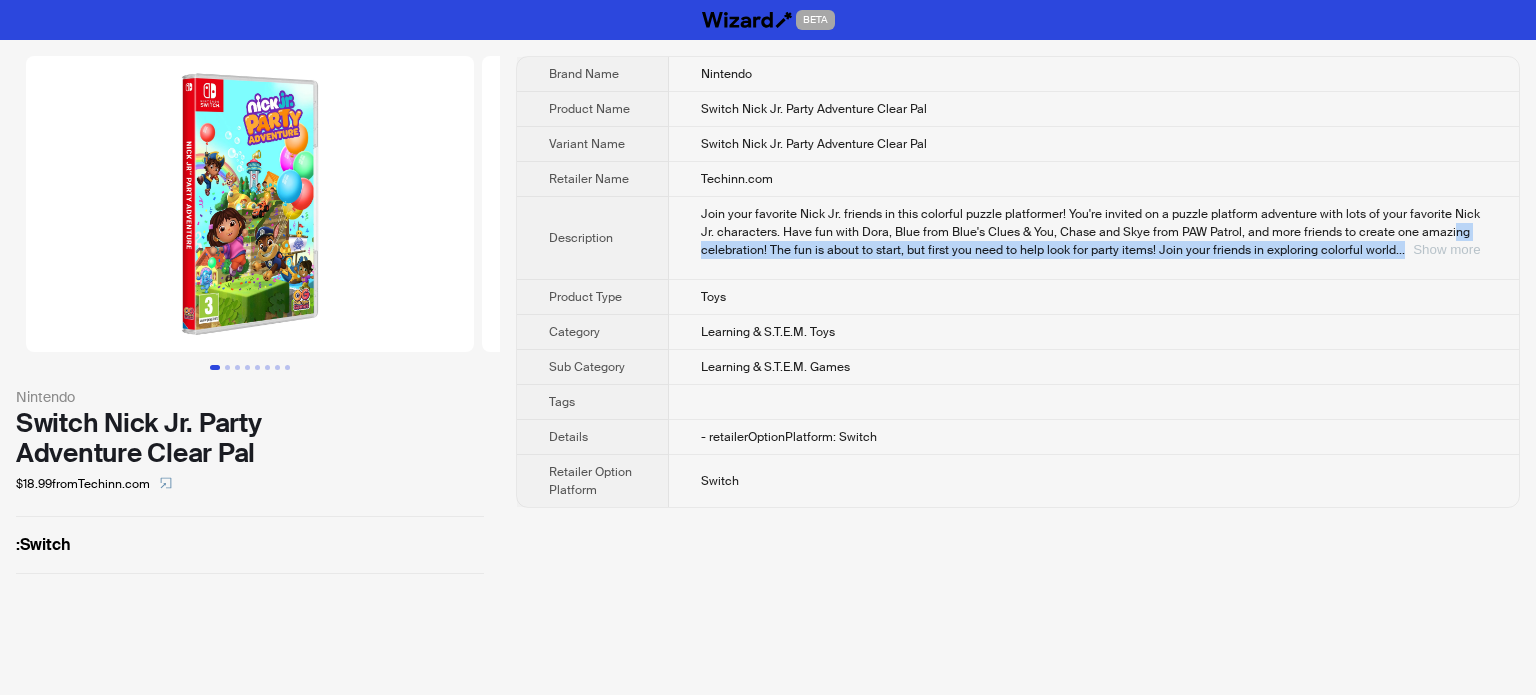 click on "Join your favorite Nick Jr. friends in this colorful puzzle platformer! You're invited on a puzzle platform adventure with lots of your favorite Nick Jr. characters. Have fun with Dora, Blue from Blue's Clues & You, Chase and Skye from PAW Patrol, and more friends to create one amazing celebration! The fun is about to start, but first you need to help look for party items! Join your friends in exploring colorful world ... Show more" at bounding box center (1094, 232) 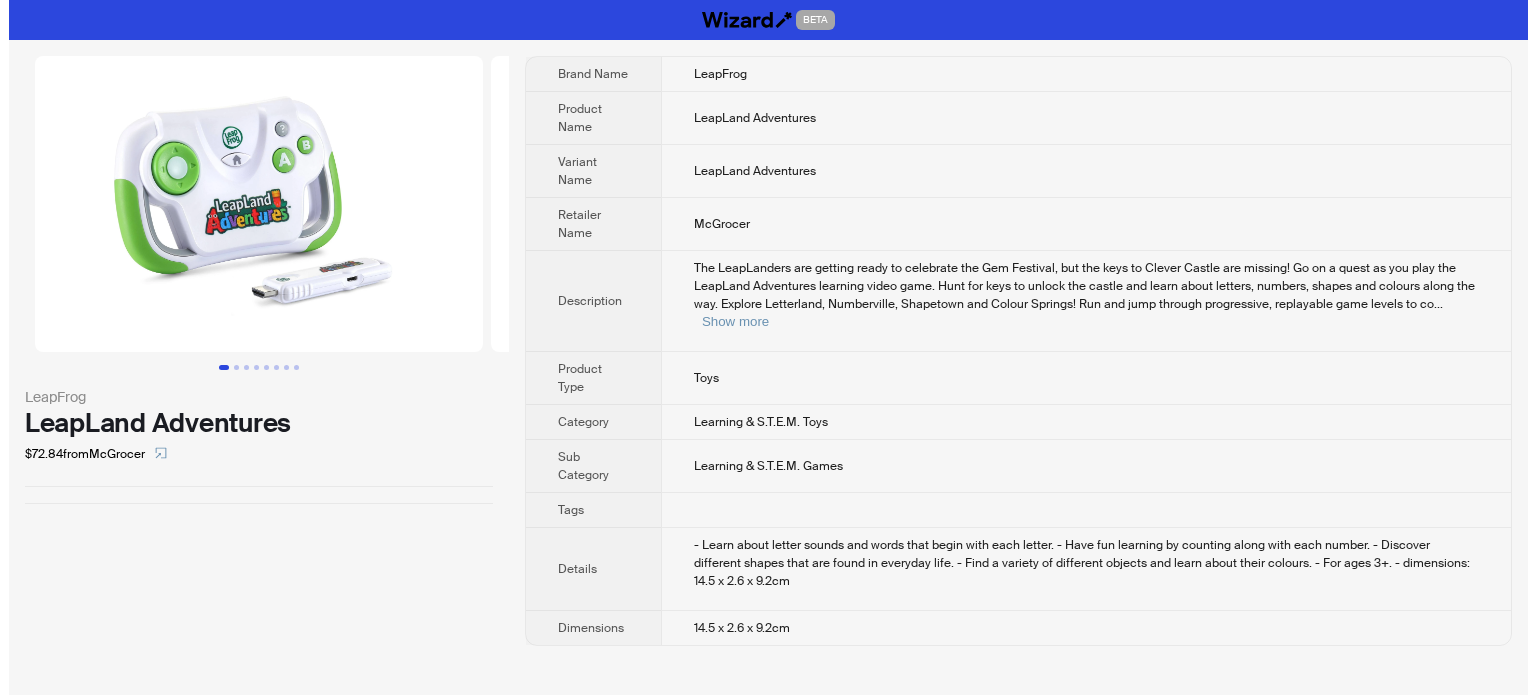 scroll, scrollTop: 0, scrollLeft: 0, axis: both 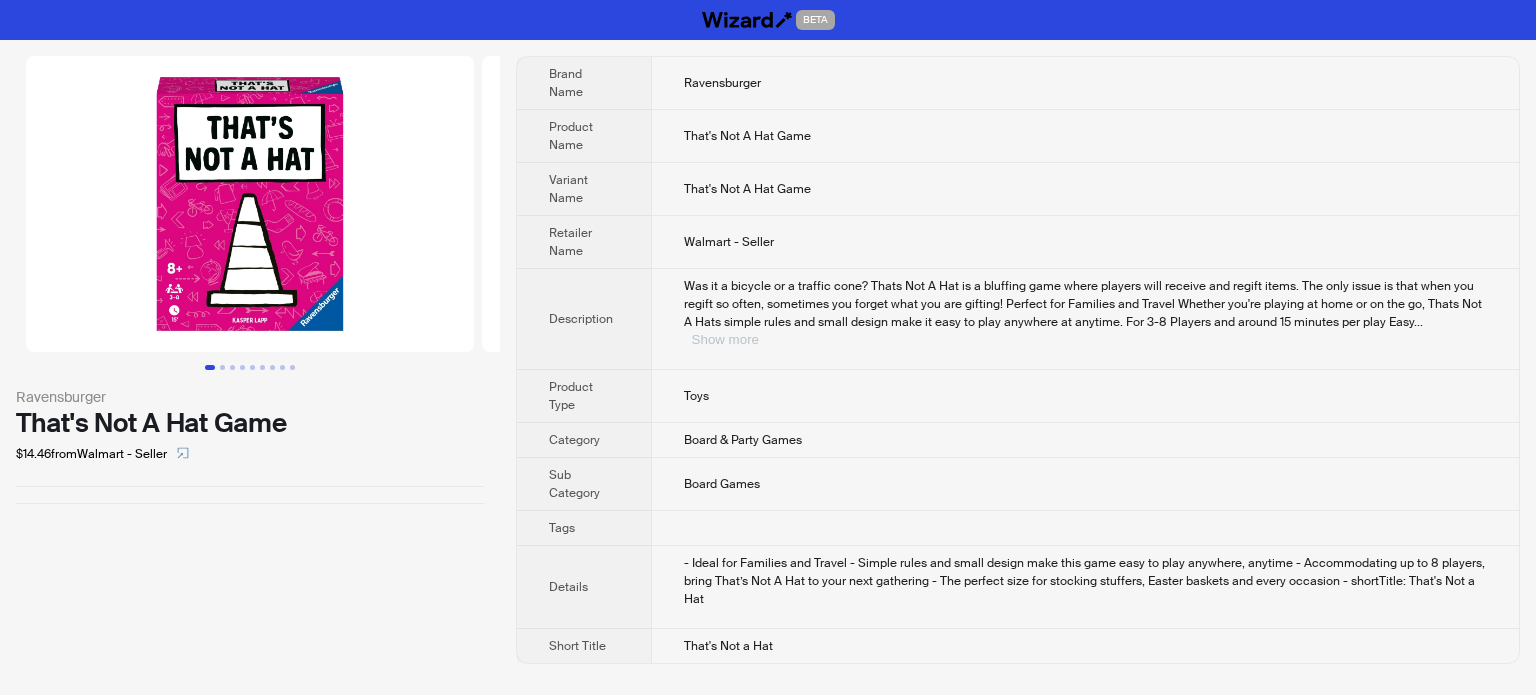 click on "Show more" at bounding box center [725, 339] 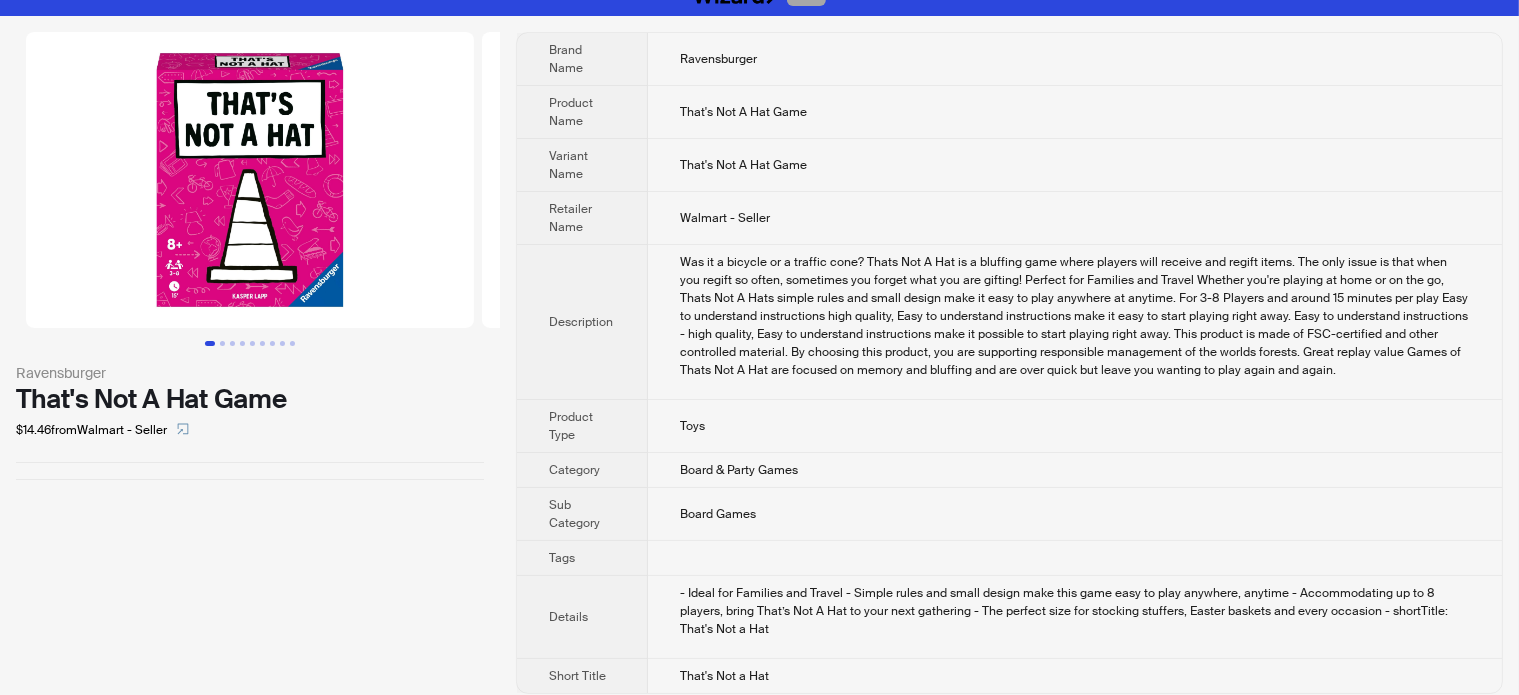 scroll, scrollTop: 36, scrollLeft: 0, axis: vertical 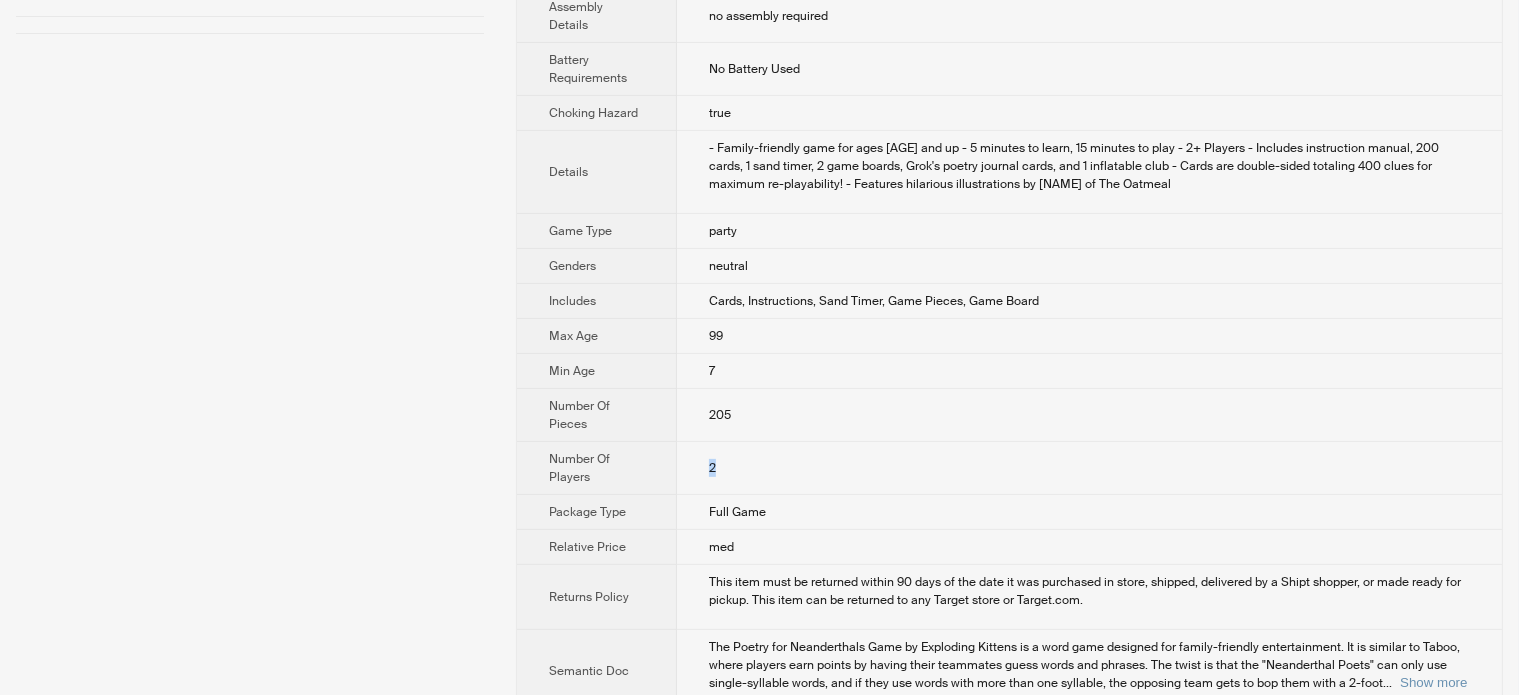 drag, startPoint x: 700, startPoint y: 439, endPoint x: 755, endPoint y: 451, distance: 56.293873 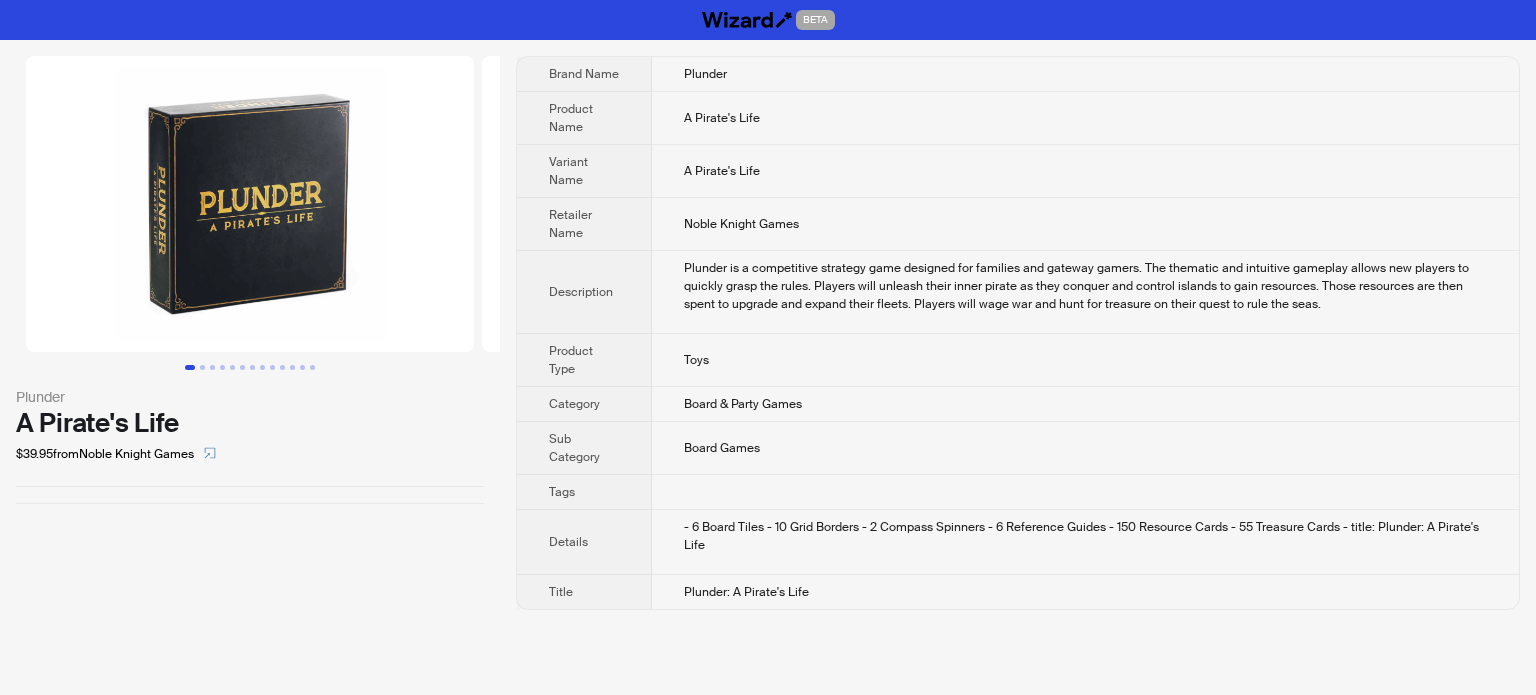 scroll, scrollTop: 0, scrollLeft: 0, axis: both 